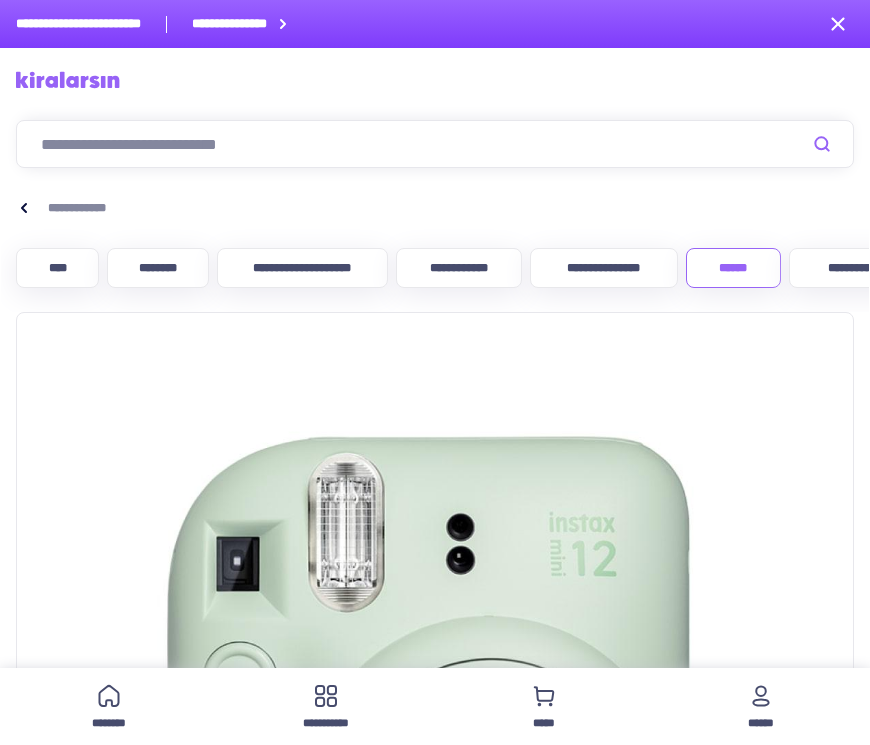 scroll, scrollTop: 800, scrollLeft: 0, axis: vertical 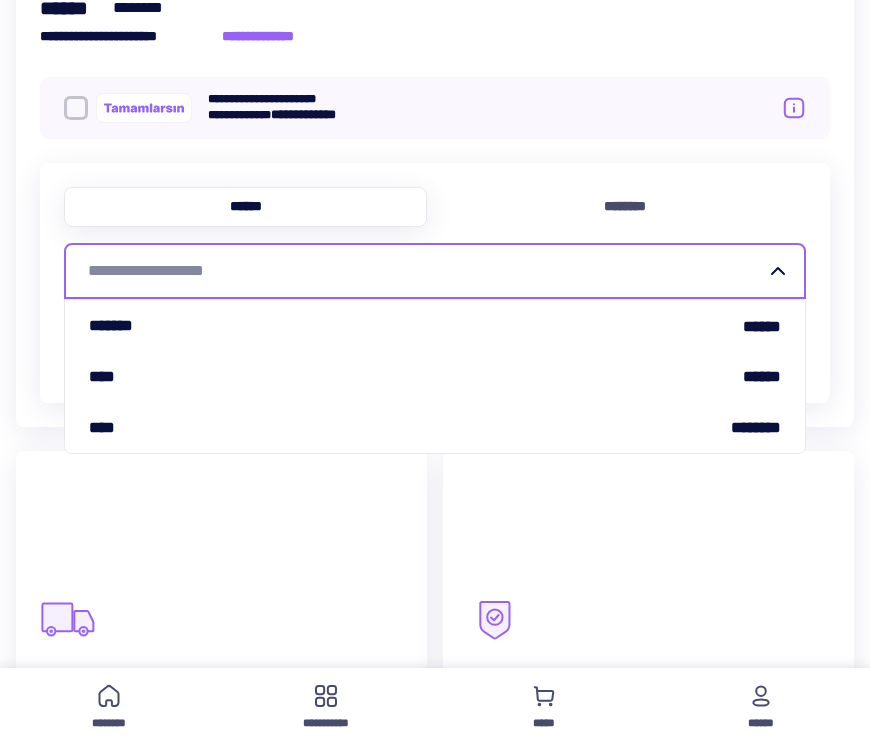 click on "**********" at bounding box center (423, 271) 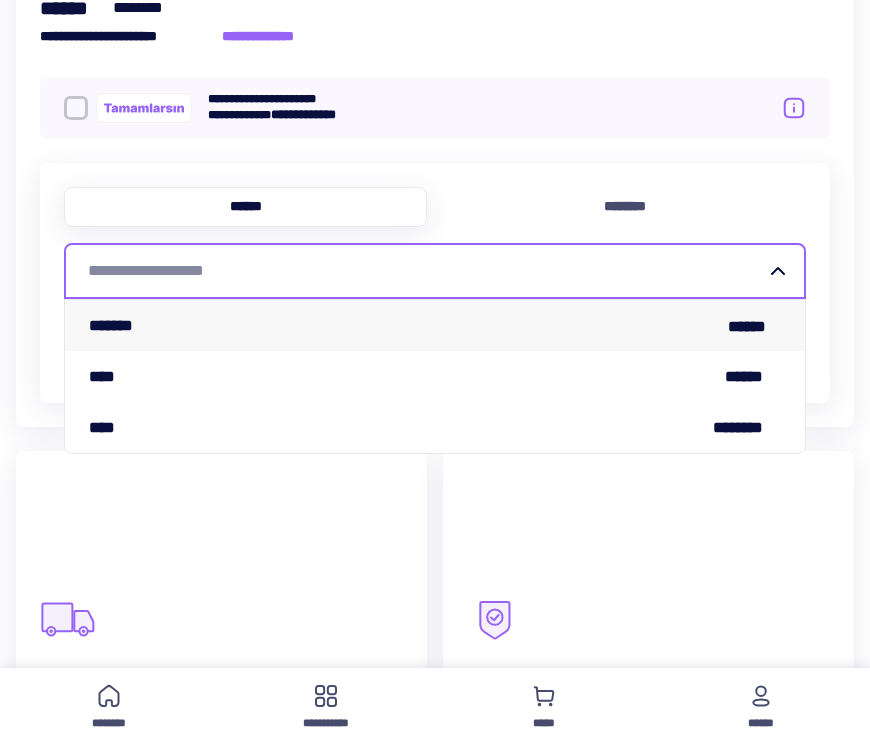 click on "******* ******" at bounding box center [435, 325] 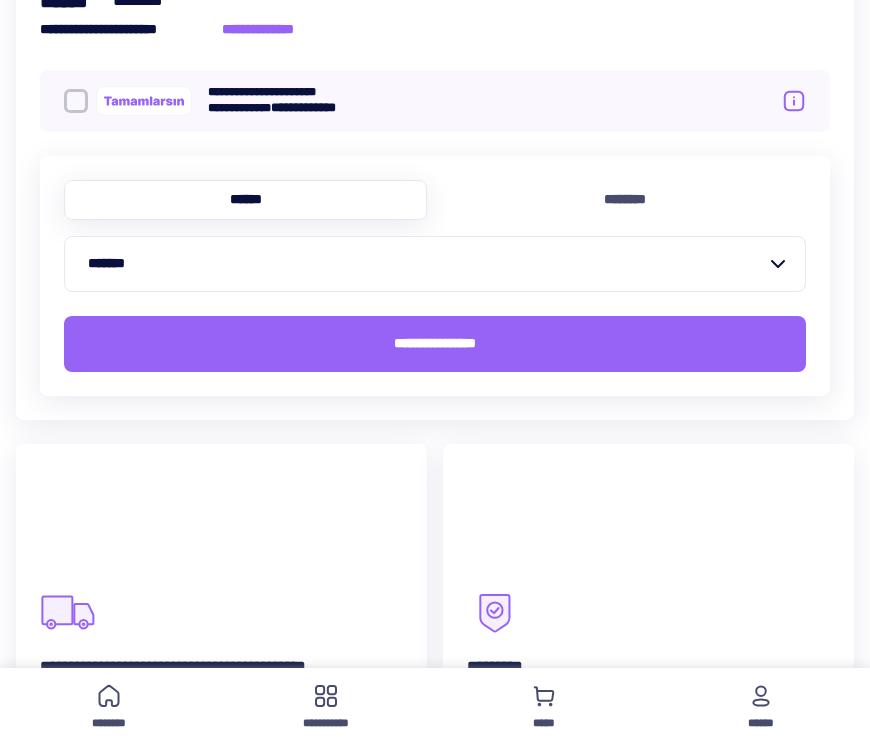 scroll, scrollTop: 1473, scrollLeft: 0, axis: vertical 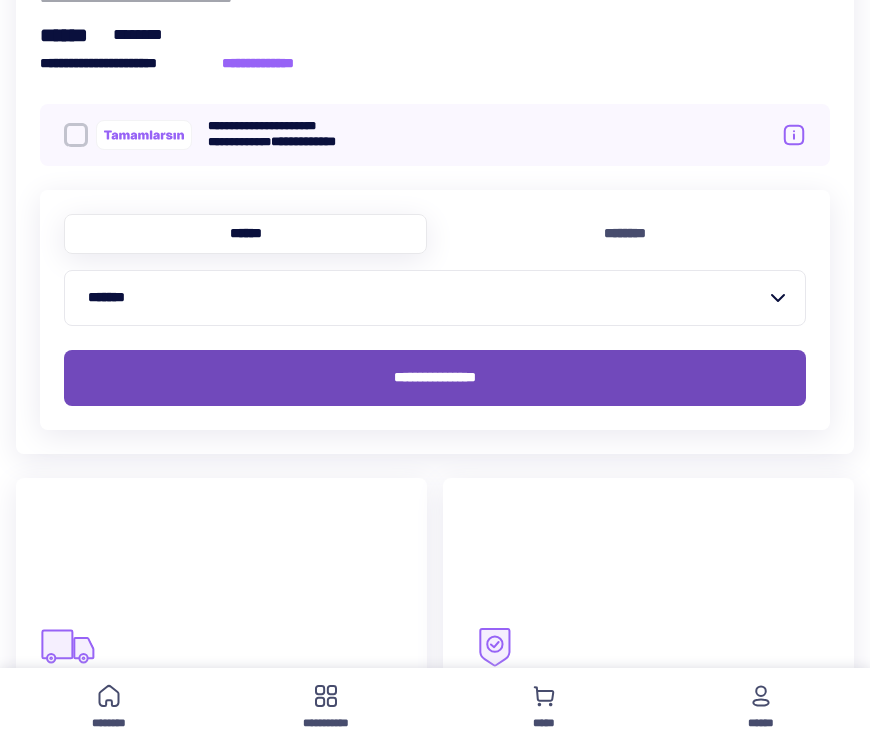 click on "**********" at bounding box center [435, 377] 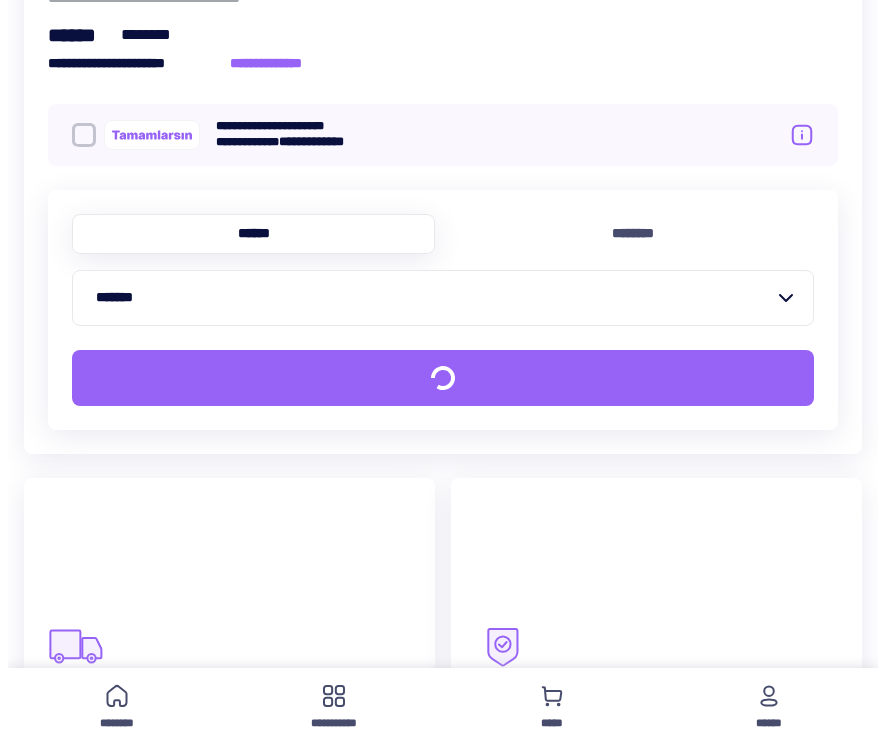 scroll, scrollTop: 1493, scrollLeft: 0, axis: vertical 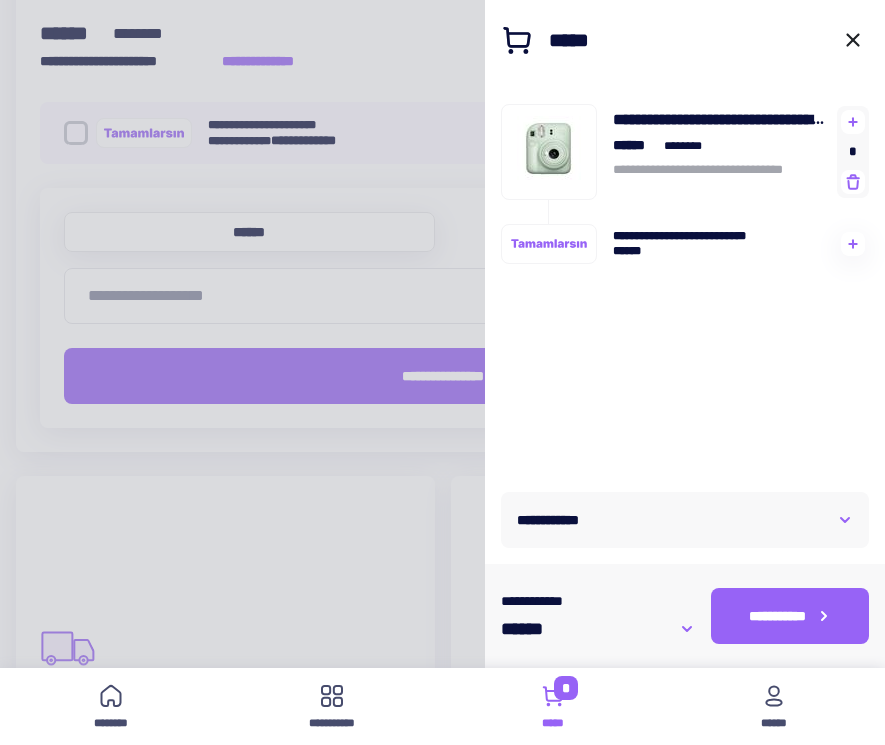 click on "**********" at bounding box center [685, 520] 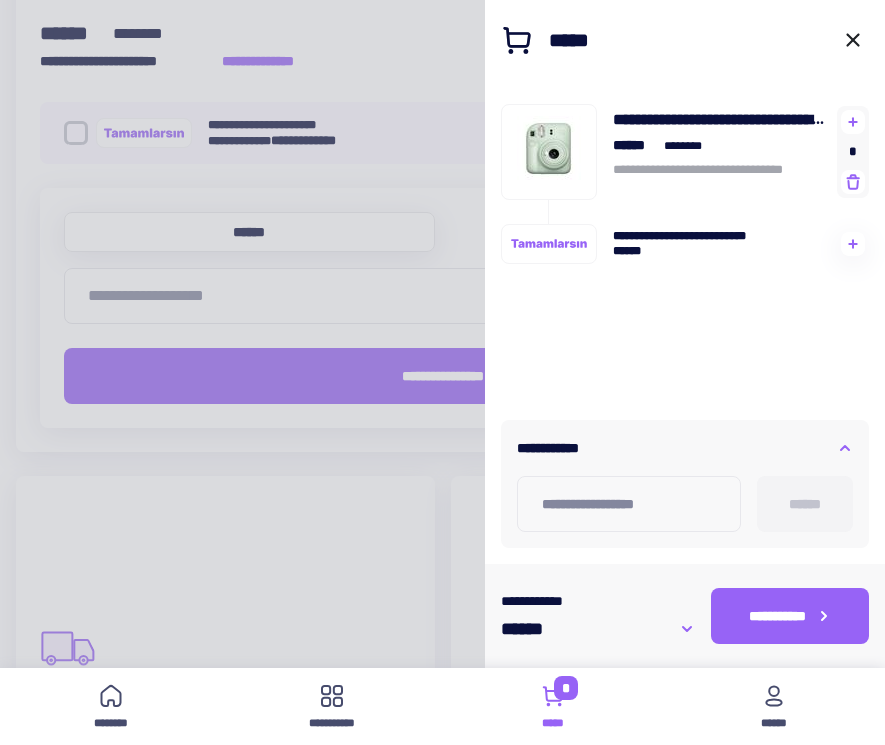 click on "**********" at bounding box center (685, 448) 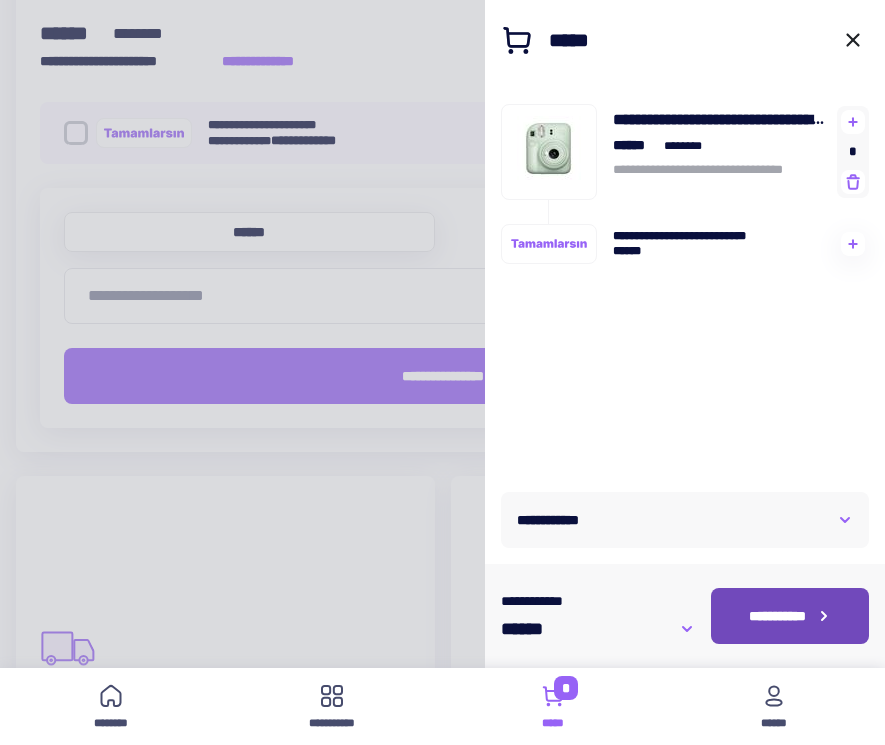 click on "**********" at bounding box center [777, 616] 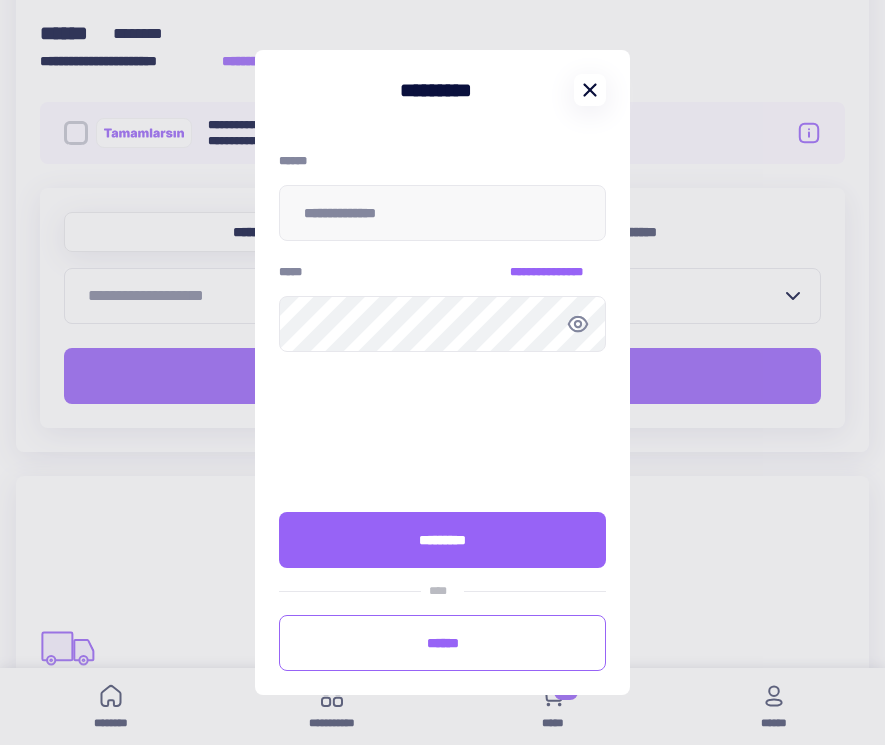 click 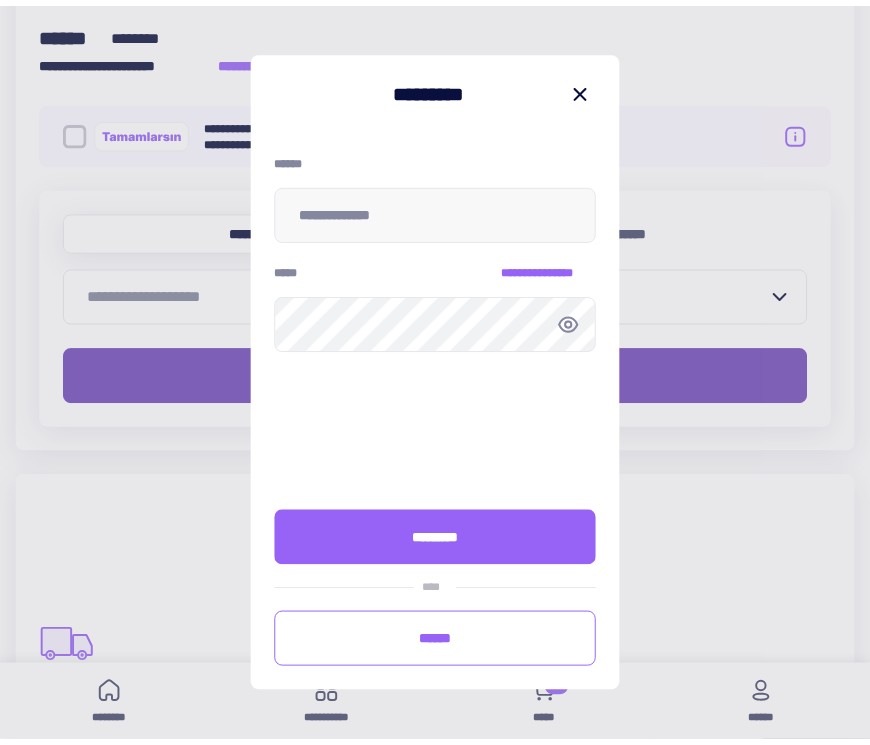 scroll, scrollTop: 1473, scrollLeft: 0, axis: vertical 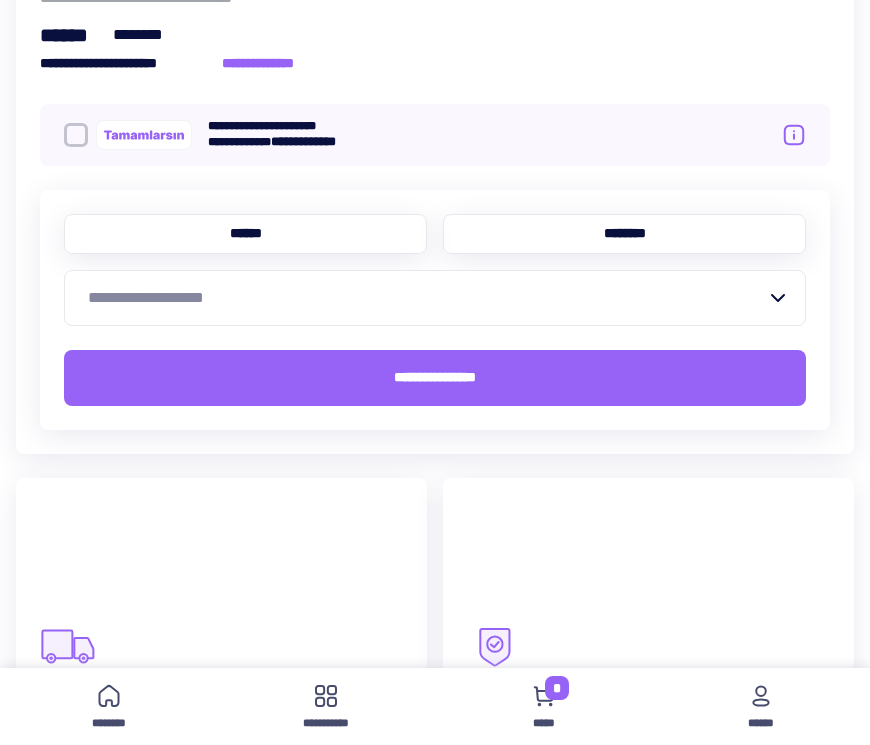 click on "********" at bounding box center [624, 234] 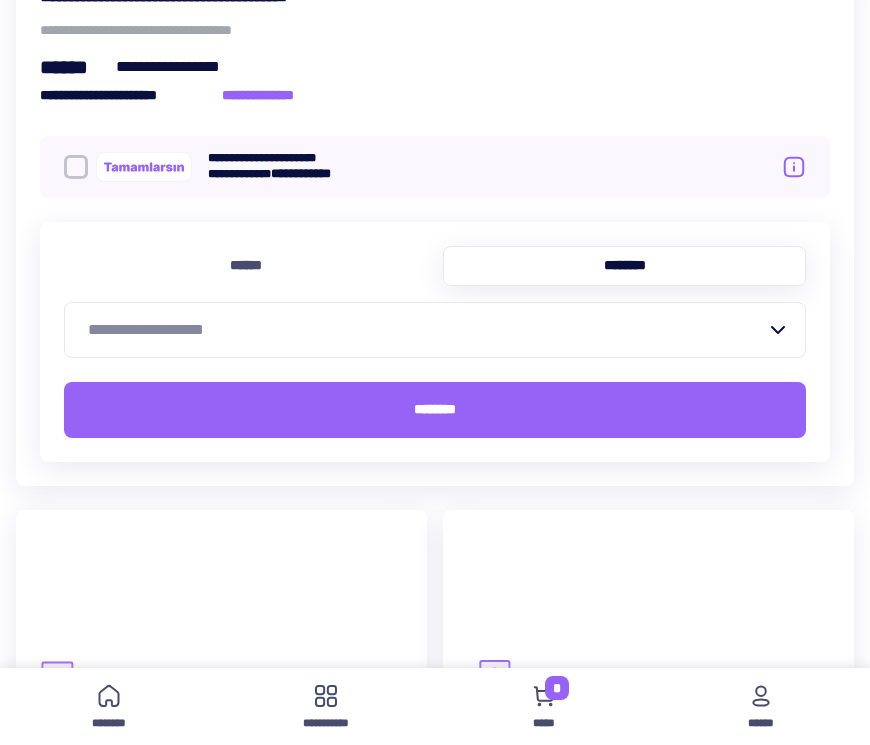 scroll, scrollTop: 1473, scrollLeft: 0, axis: vertical 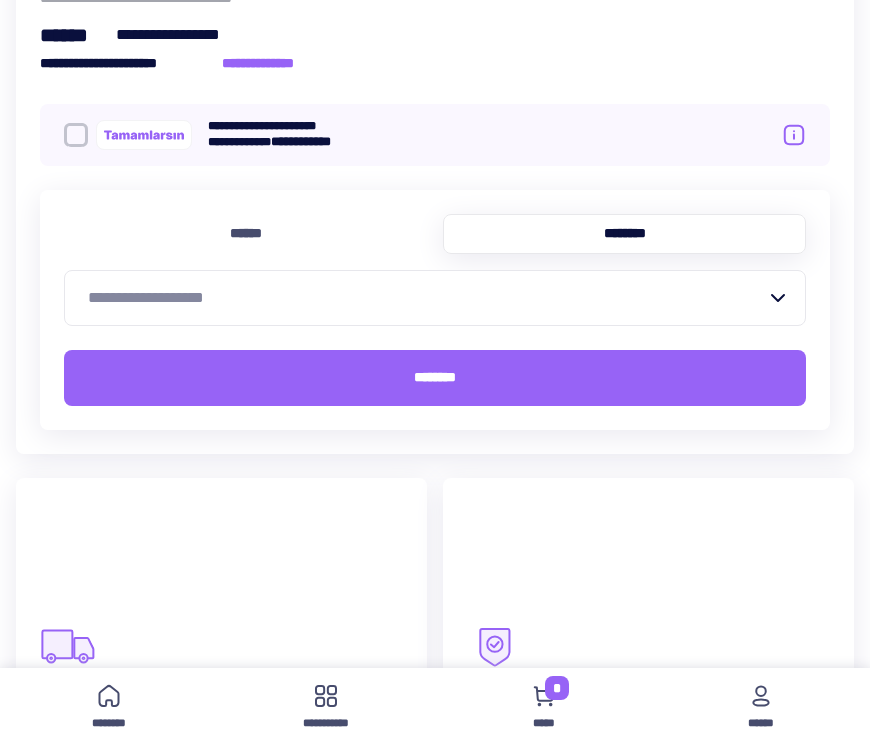 click on "********" at bounding box center [624, 234] 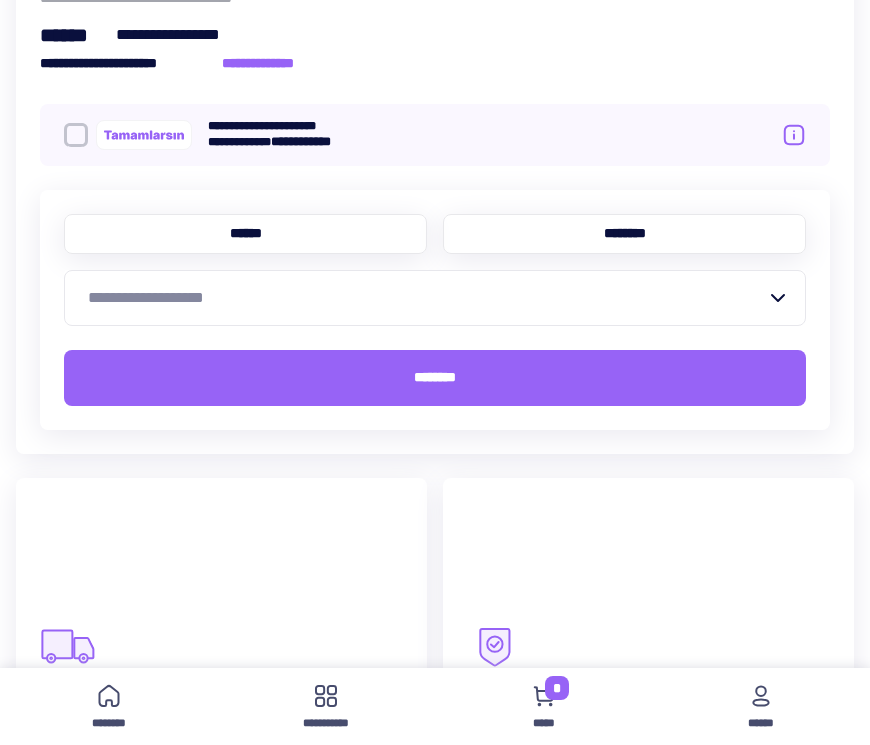 click on "******" at bounding box center (245, 234) 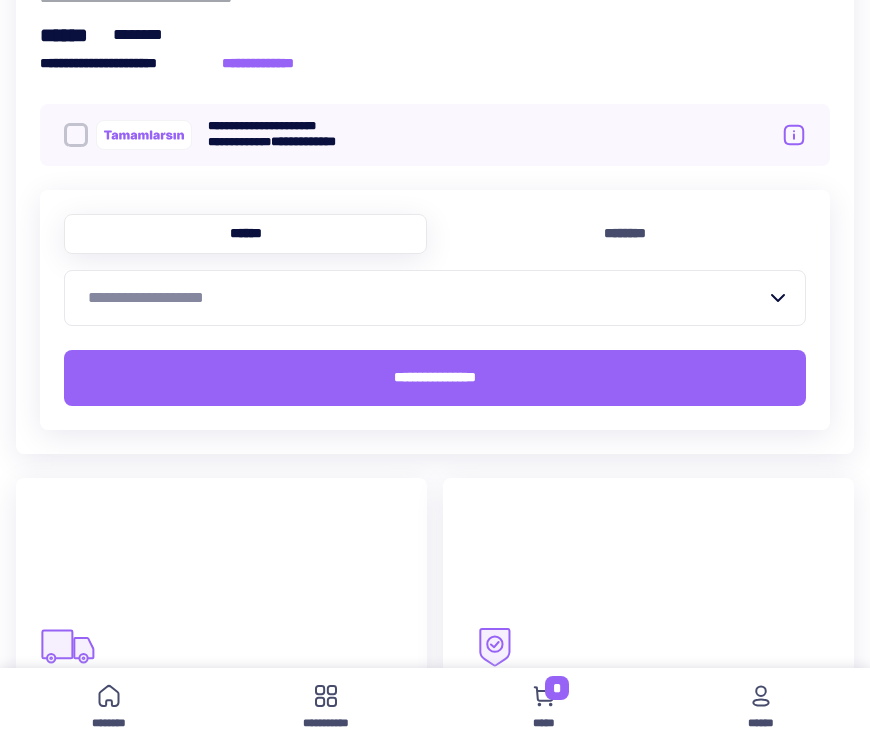 click on "**********" at bounding box center [423, 298] 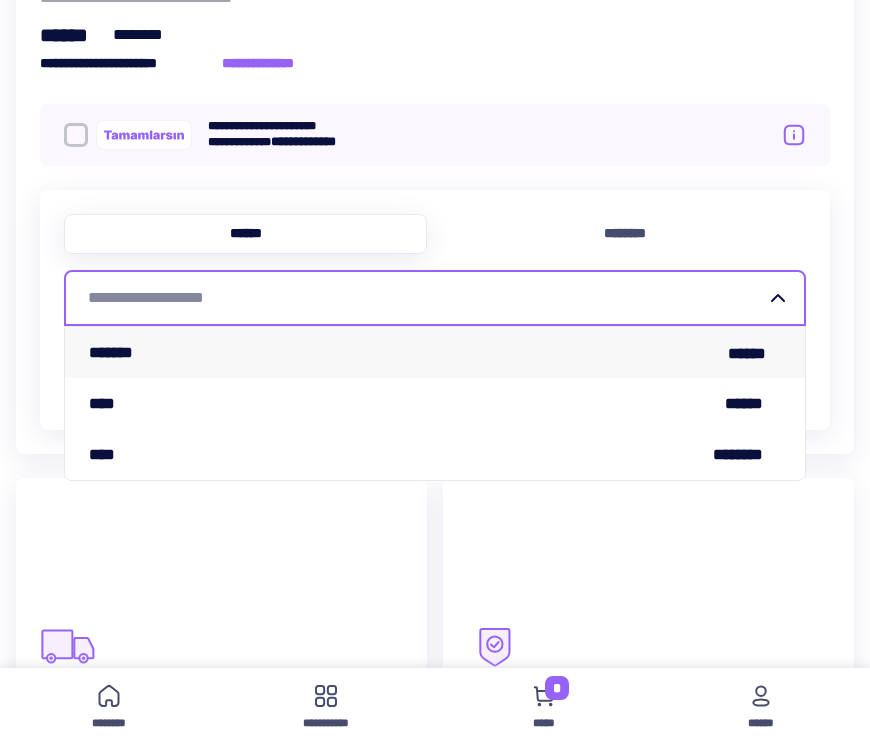 click on "******* ******" at bounding box center [435, 352] 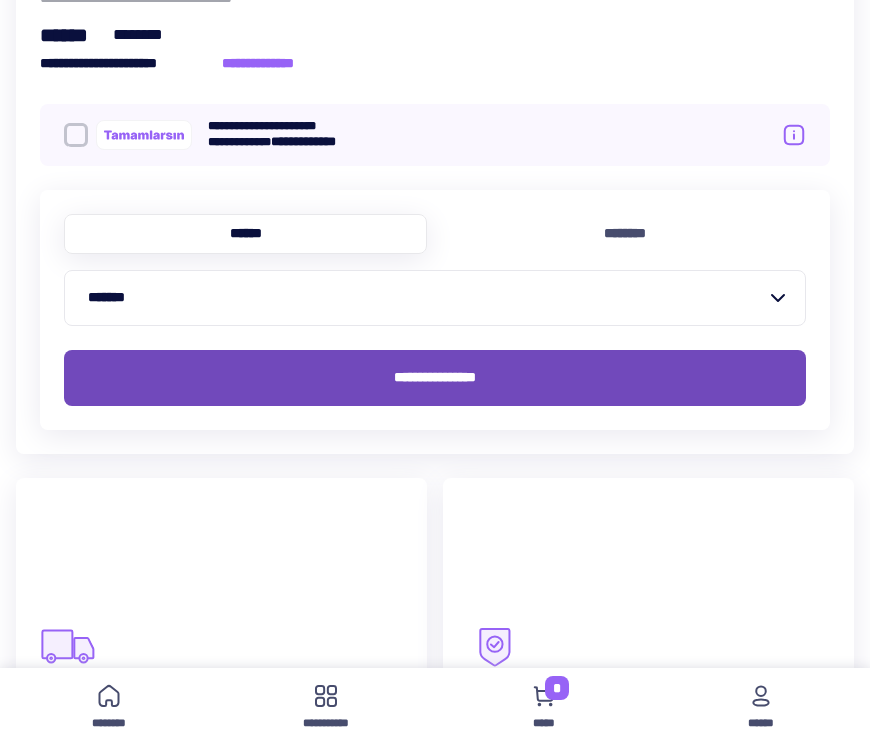click on "**********" at bounding box center [435, 377] 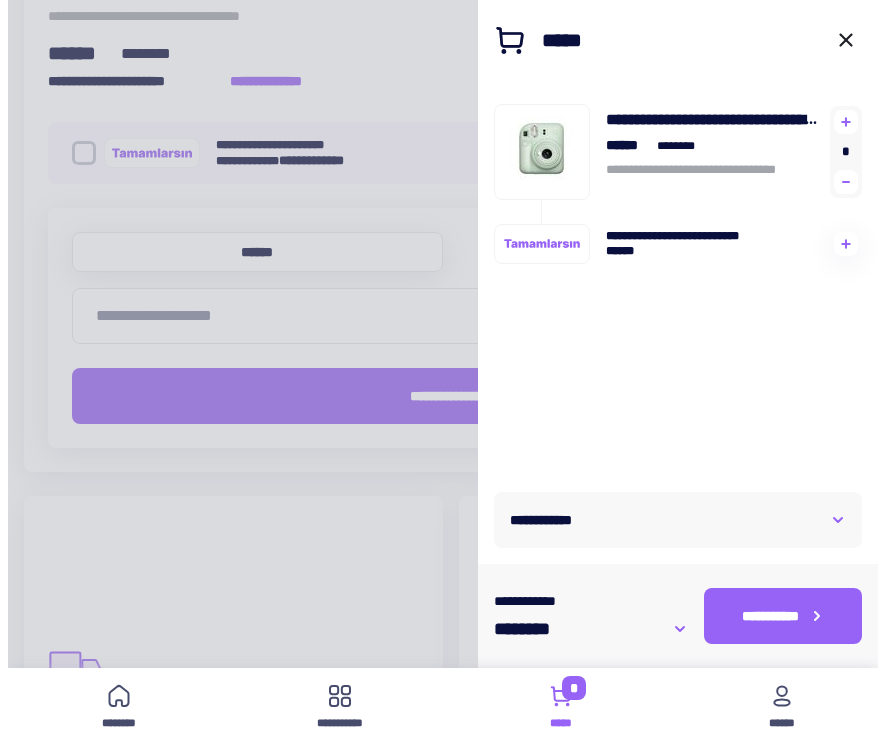scroll, scrollTop: 1493, scrollLeft: 0, axis: vertical 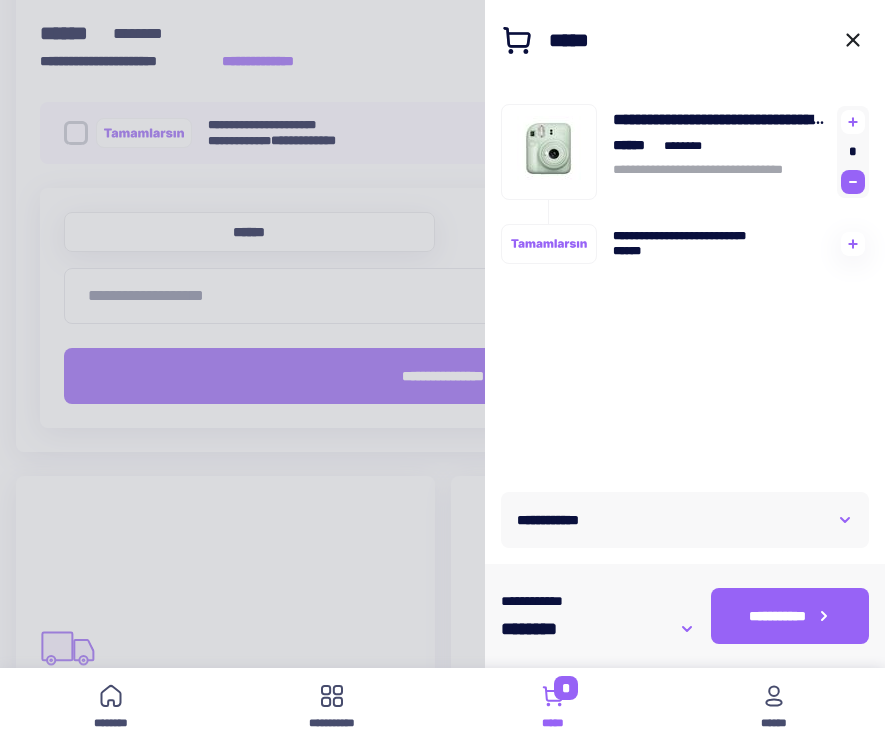 click 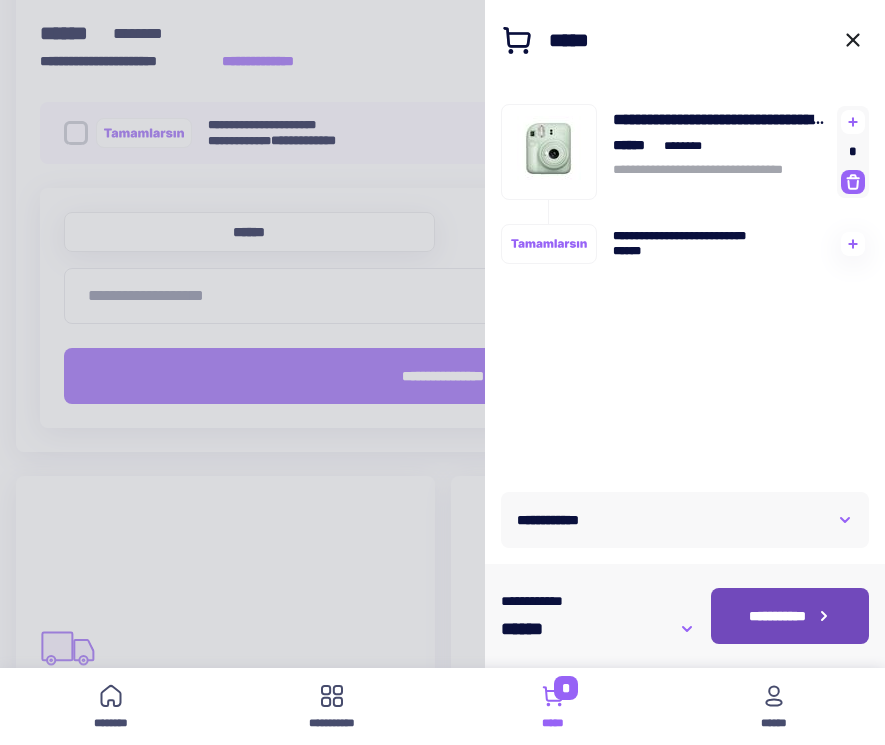 click on "**********" at bounding box center [777, 616] 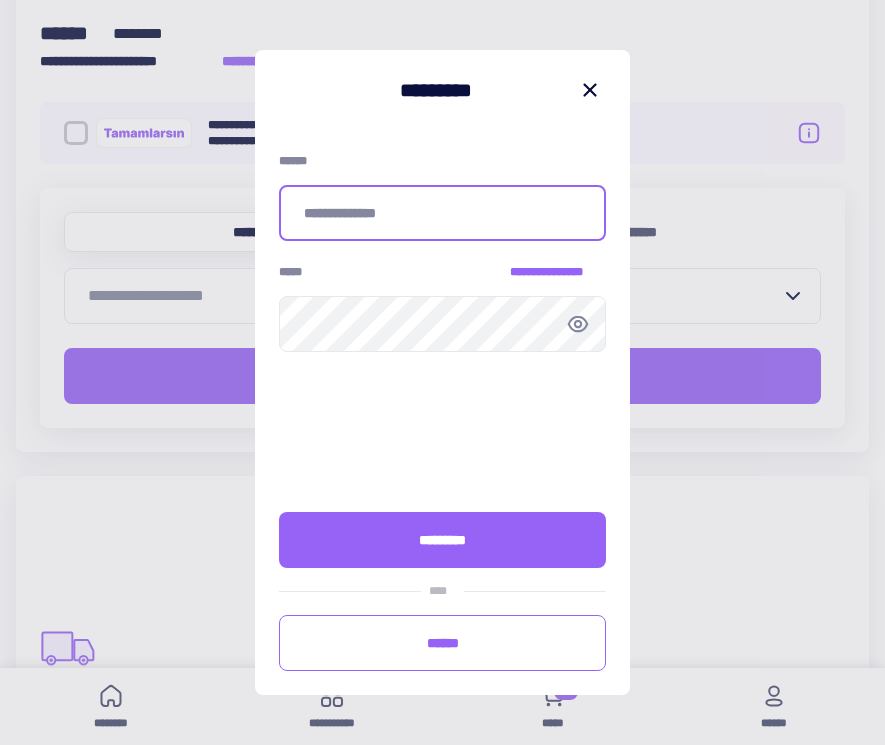 click at bounding box center (442, 213) 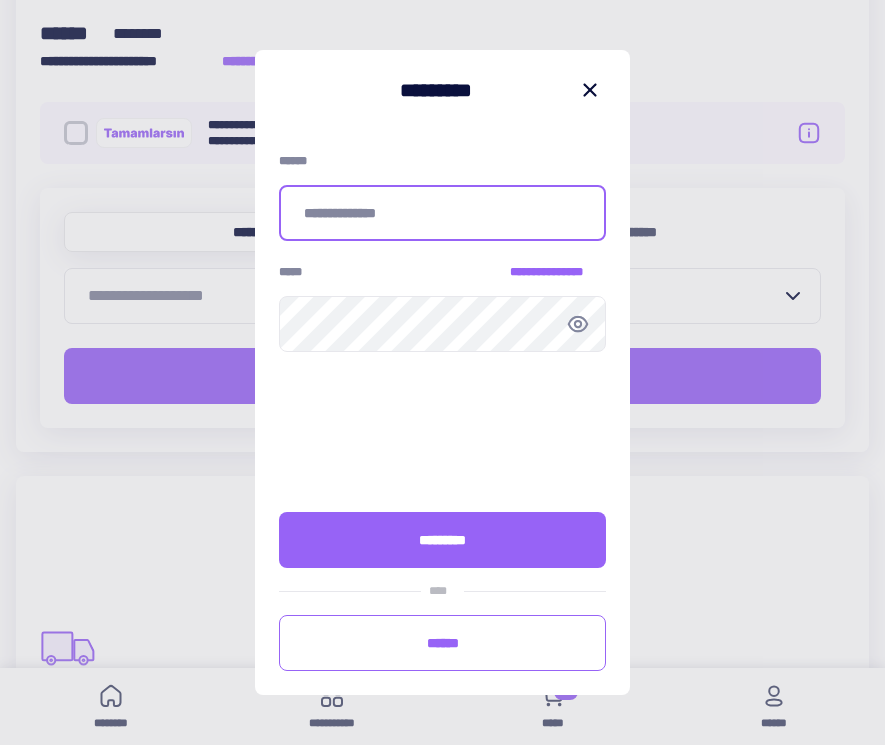type on "**********" 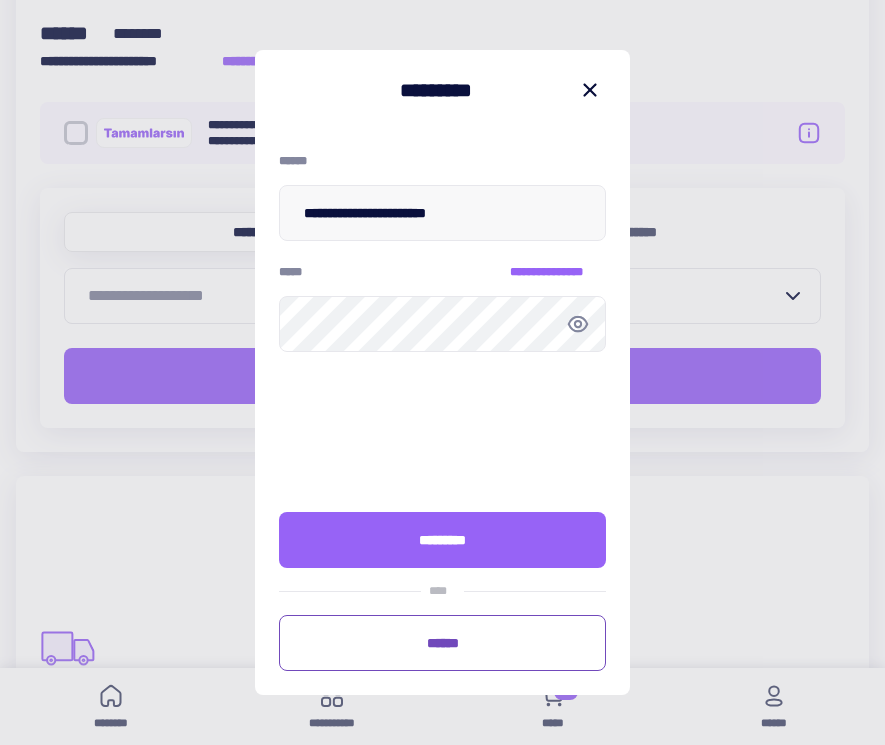 click on "******" at bounding box center (443, 643) 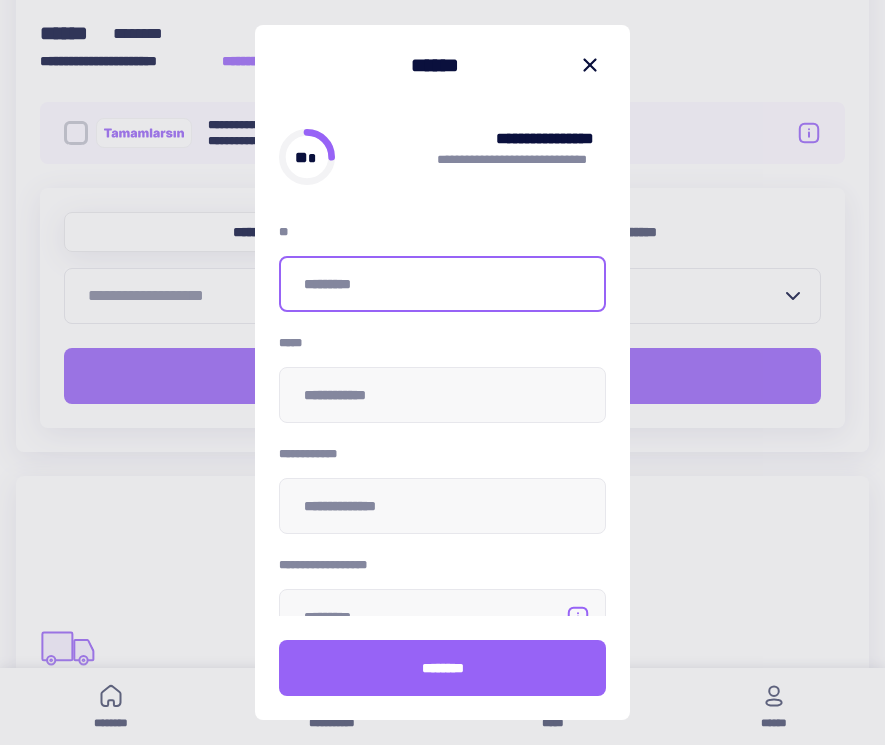 click at bounding box center [442, 284] 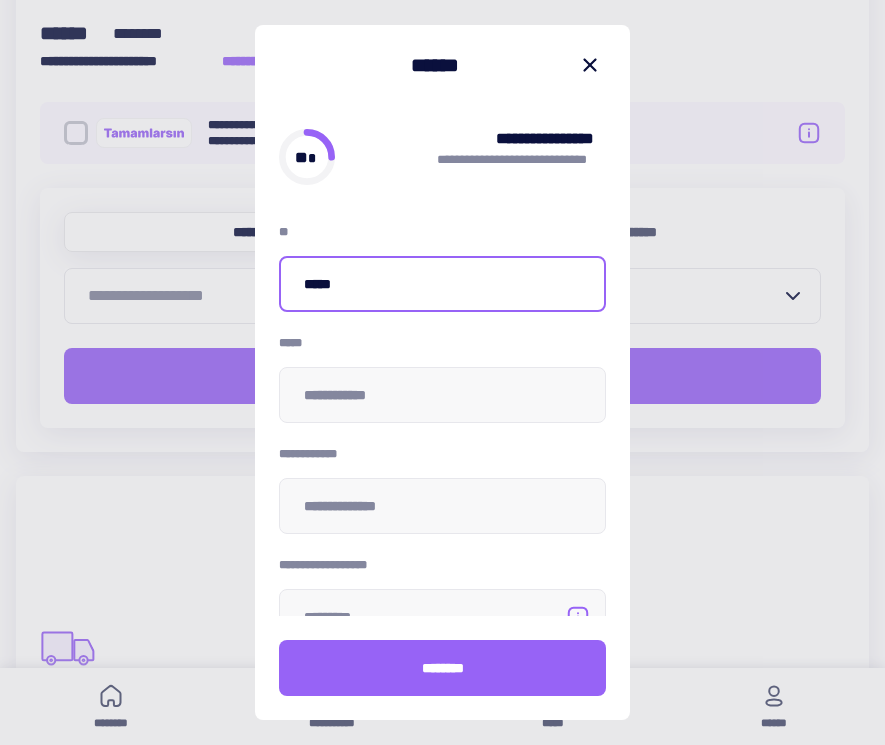 type on "*****" 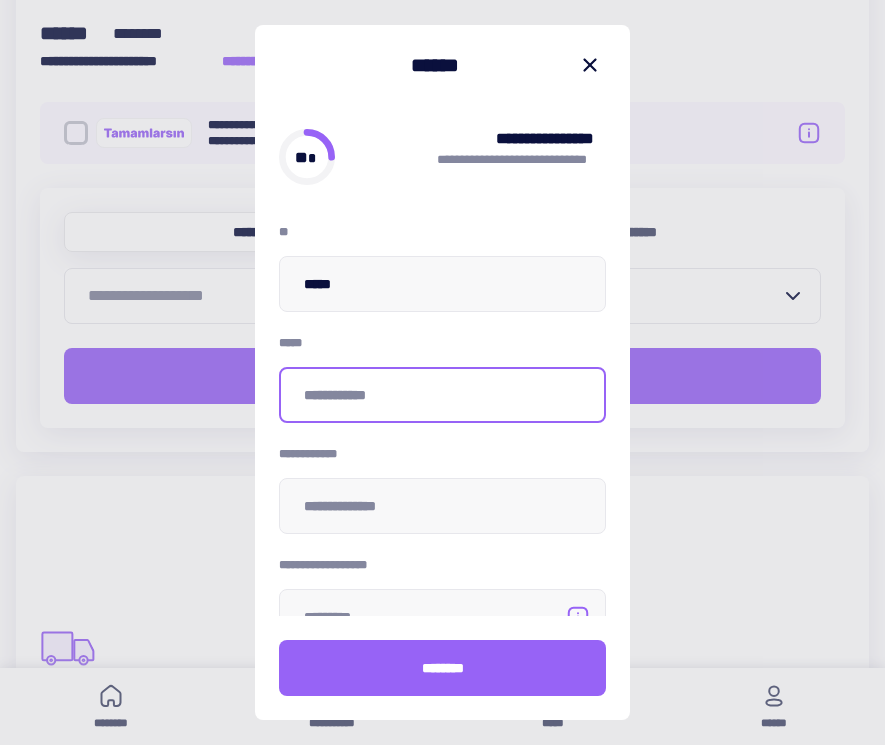click at bounding box center [442, 395] 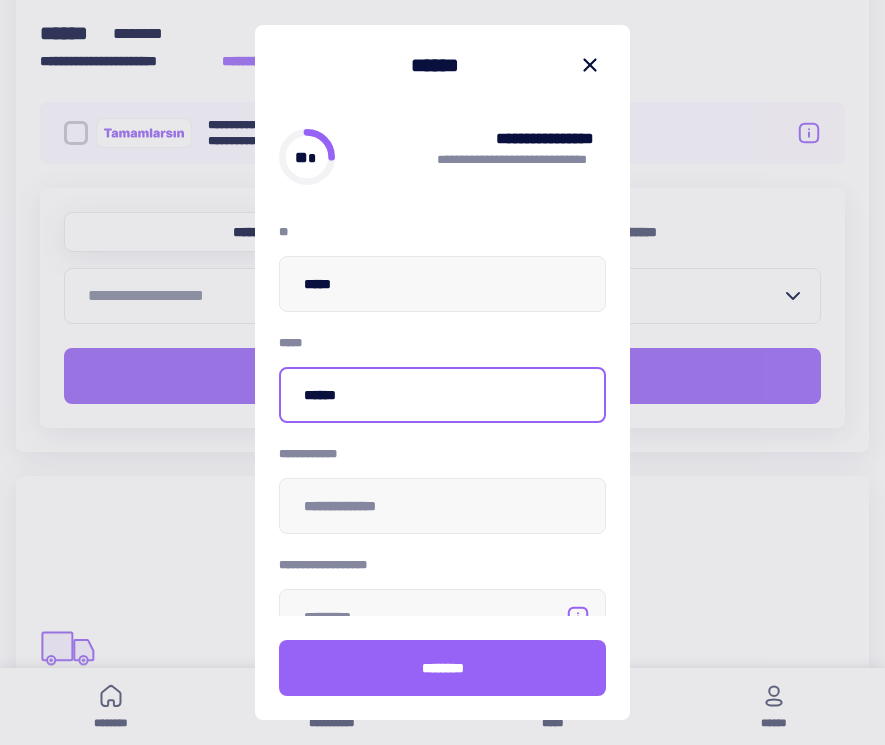 type on "******" 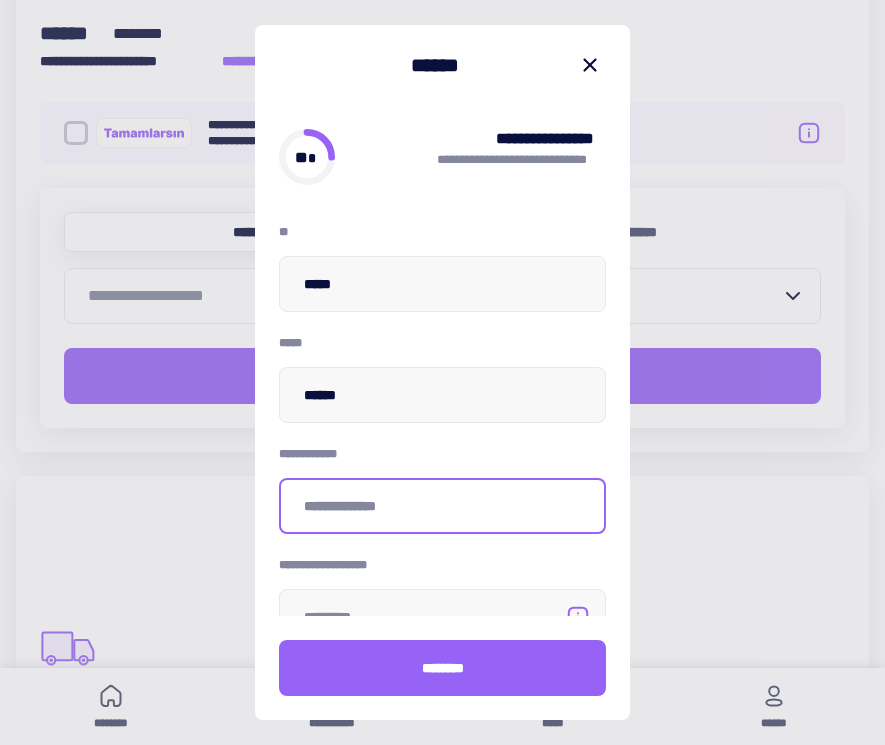 click at bounding box center [442, 506] 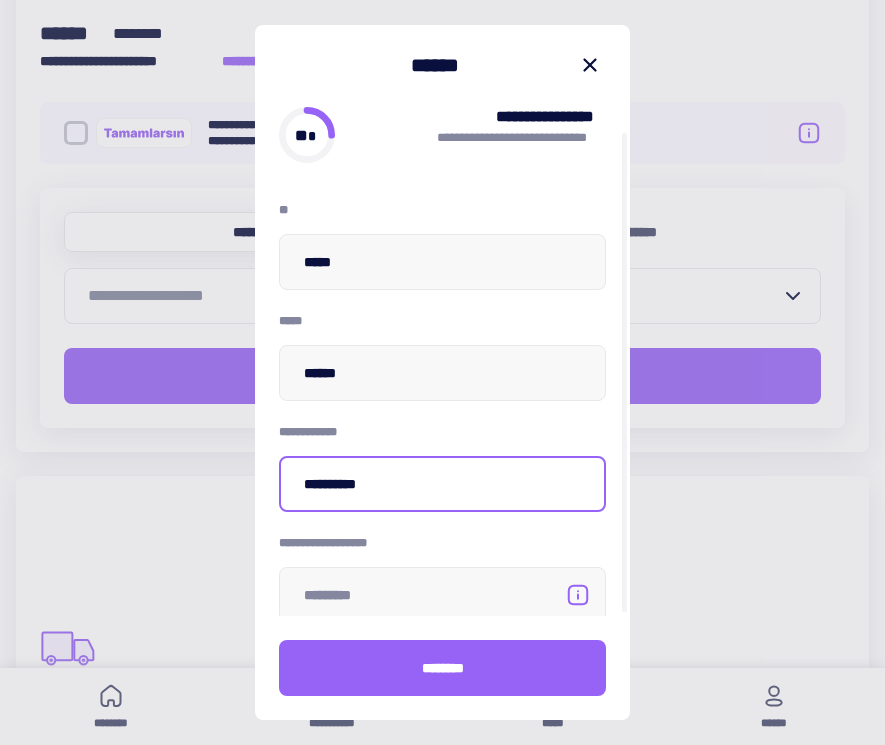 scroll, scrollTop: 29, scrollLeft: 0, axis: vertical 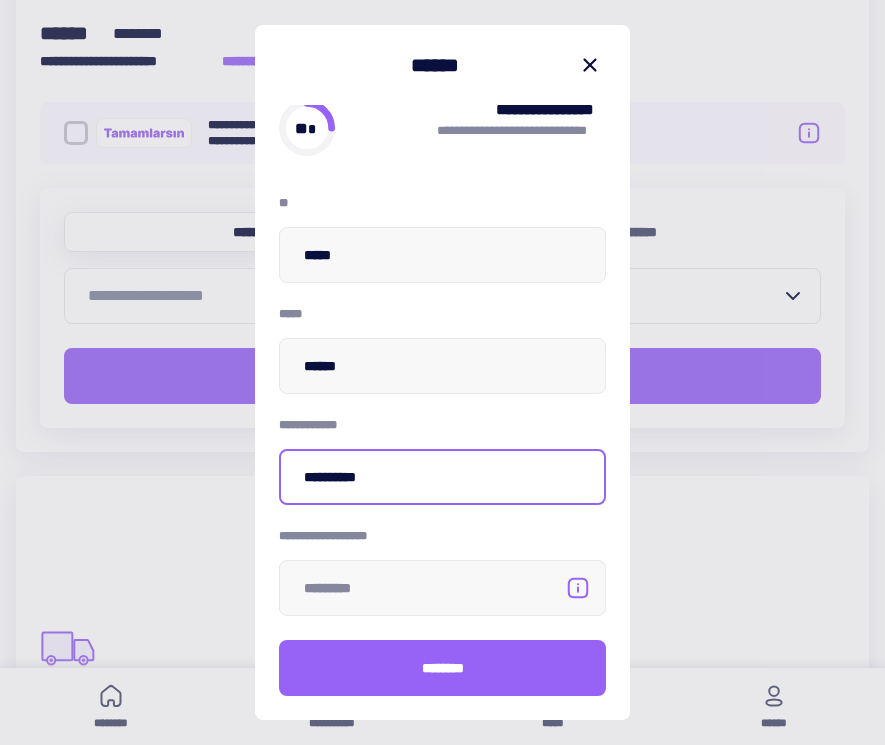 type on "**********" 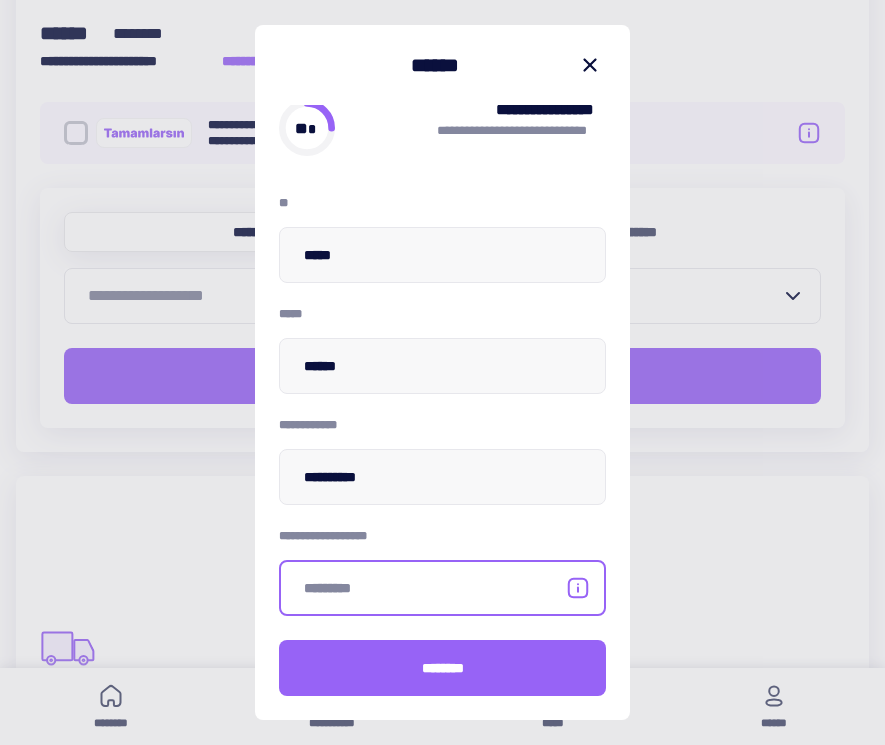 click at bounding box center (442, 588) 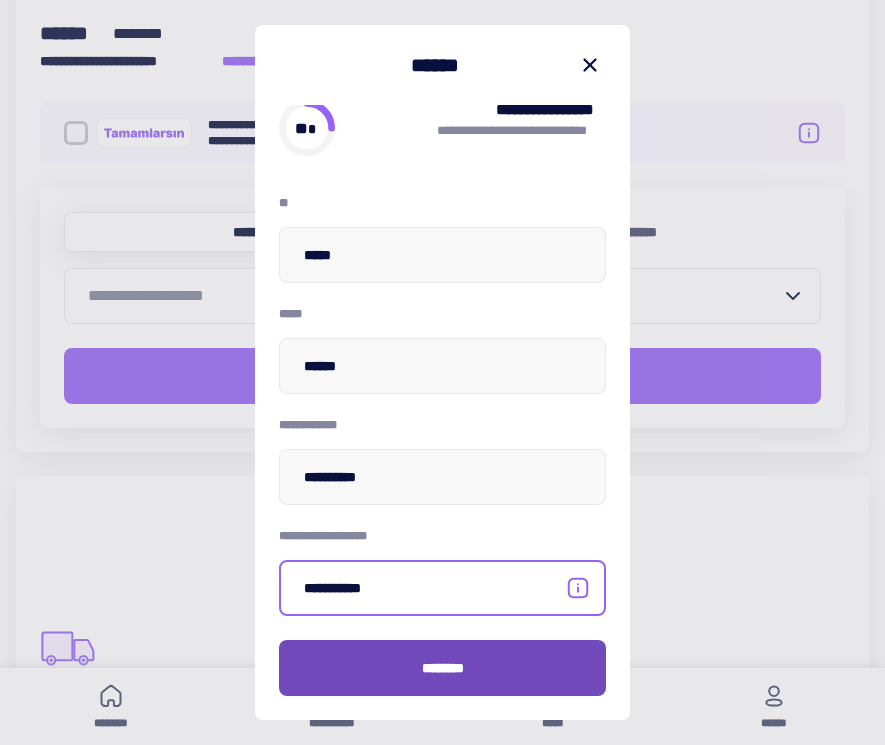 type on "**********" 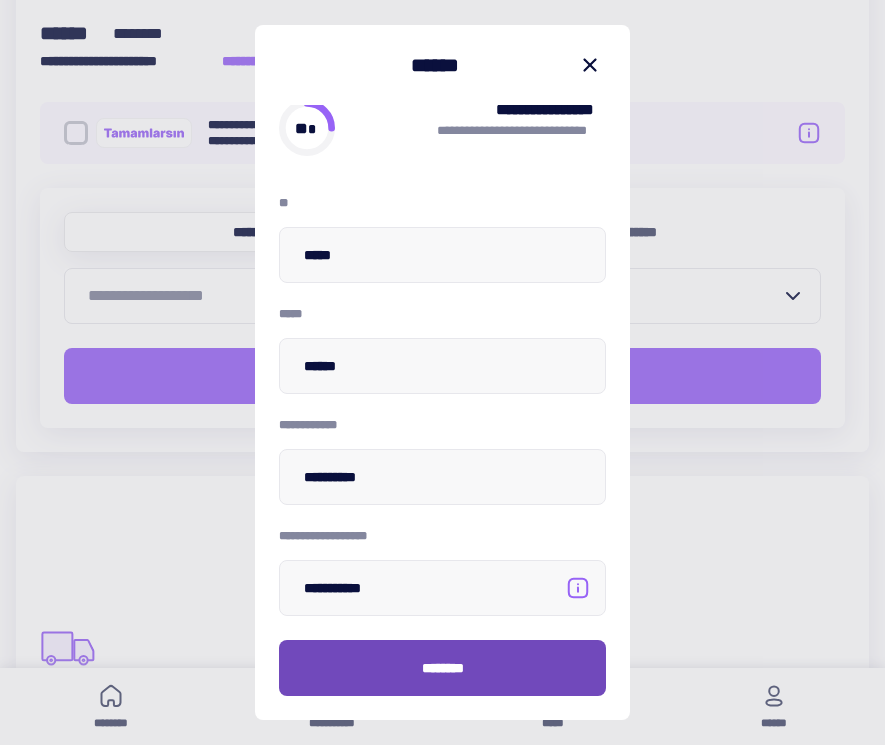 click on "********" at bounding box center (442, 668) 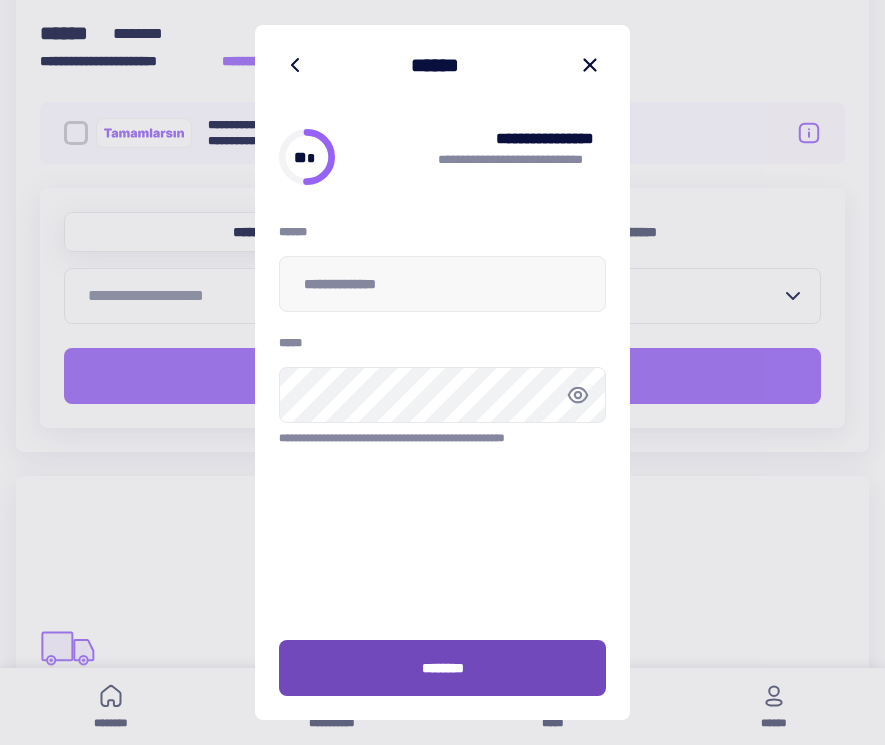 scroll, scrollTop: 0, scrollLeft: 0, axis: both 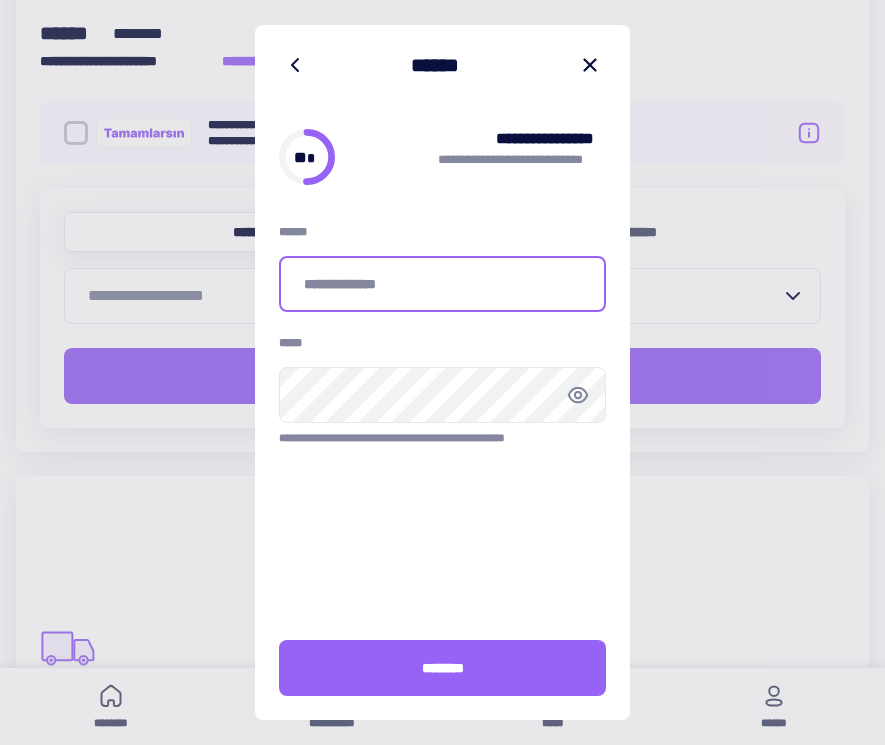 click at bounding box center (442, 284) 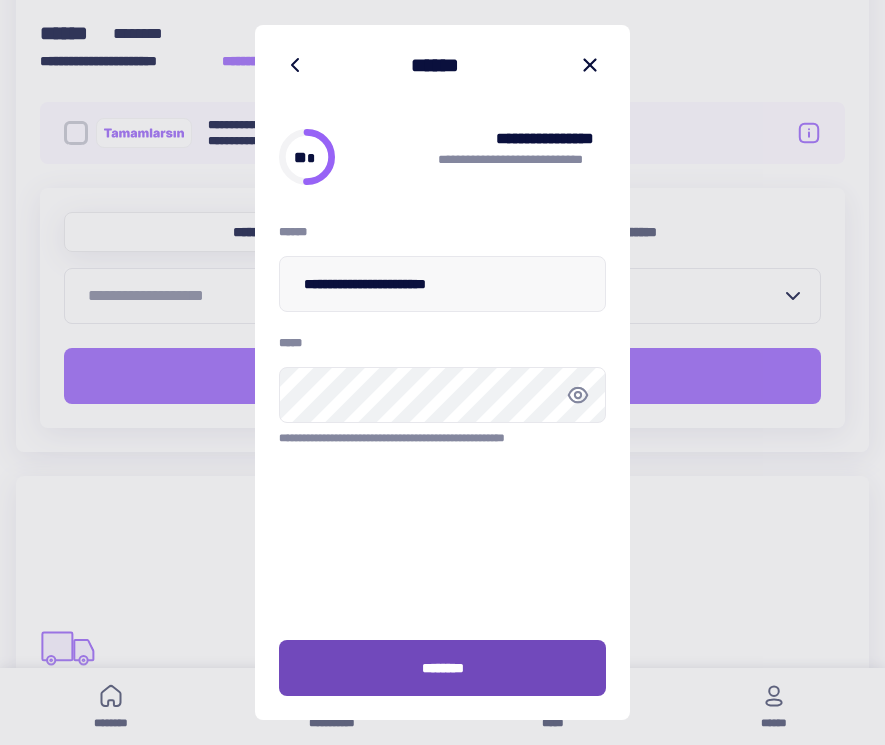 click on "********" at bounding box center (442, 668) 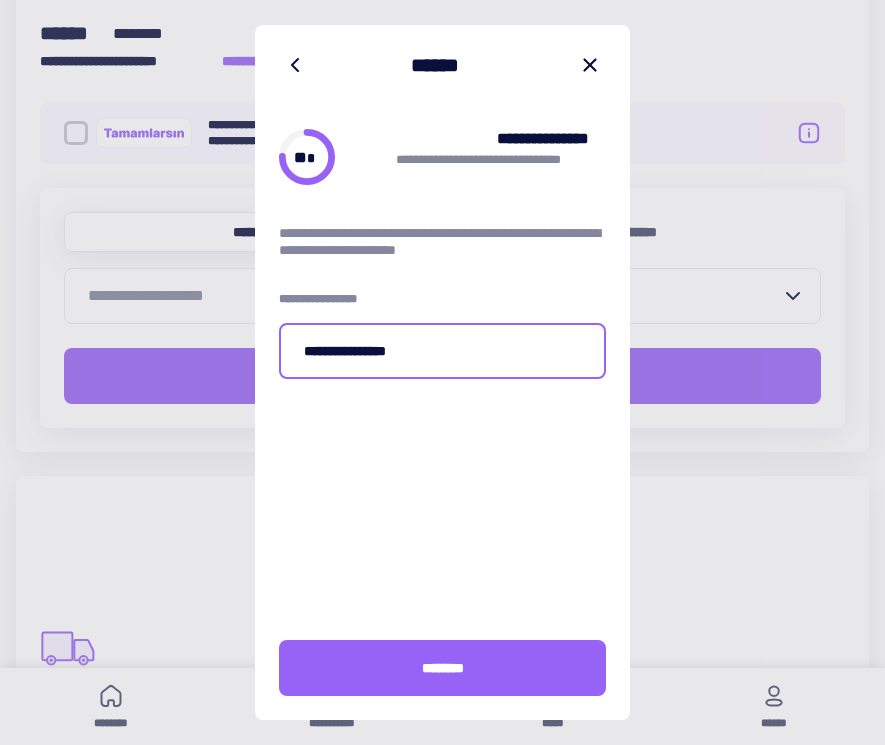 click on "**********" at bounding box center [442, 351] 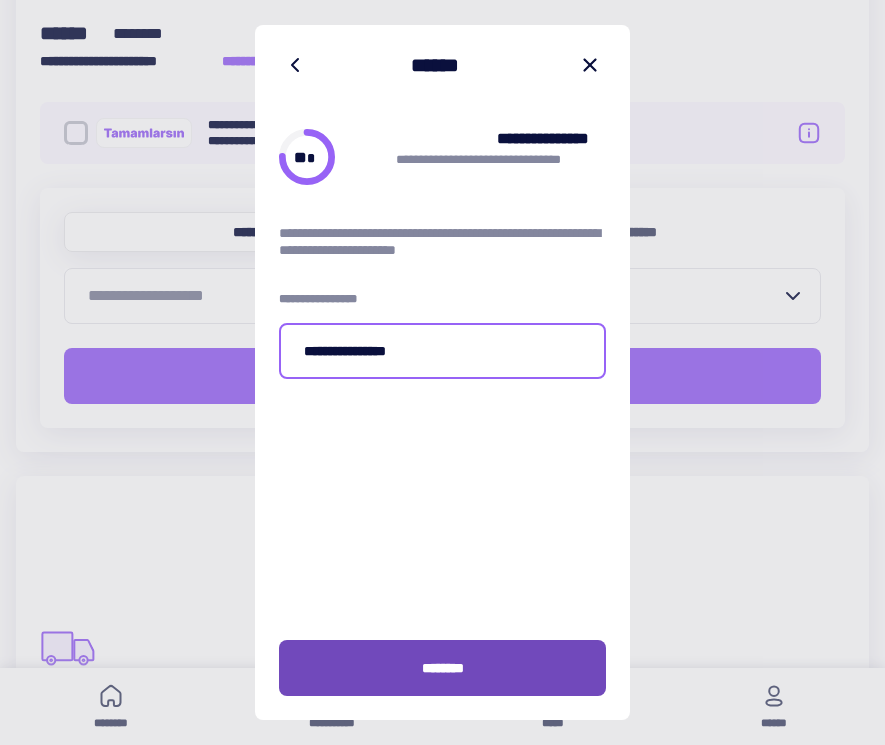 type on "**********" 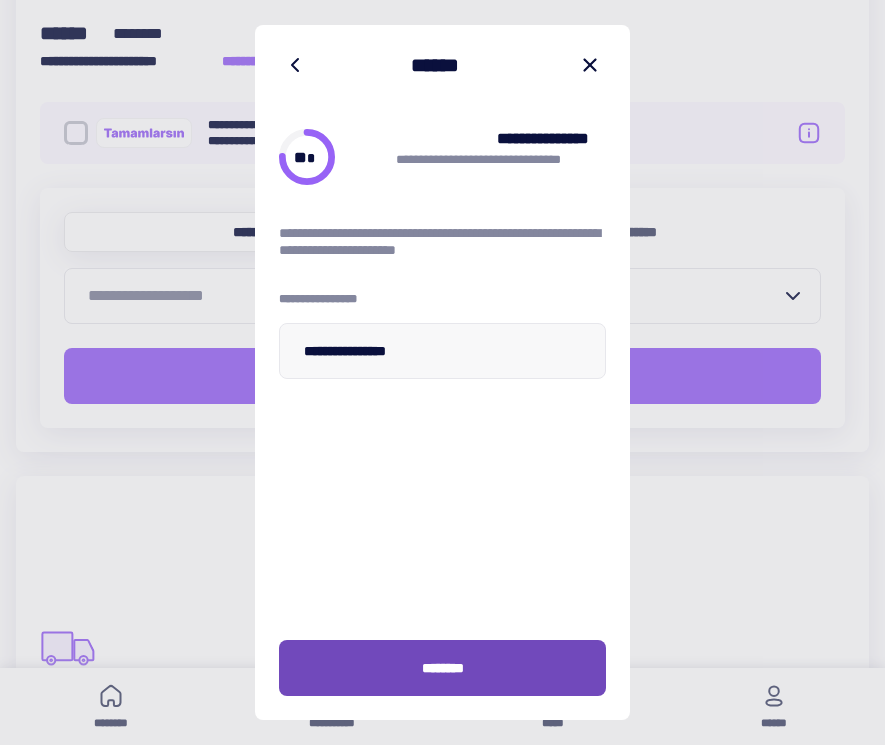 click on "********" at bounding box center [443, 668] 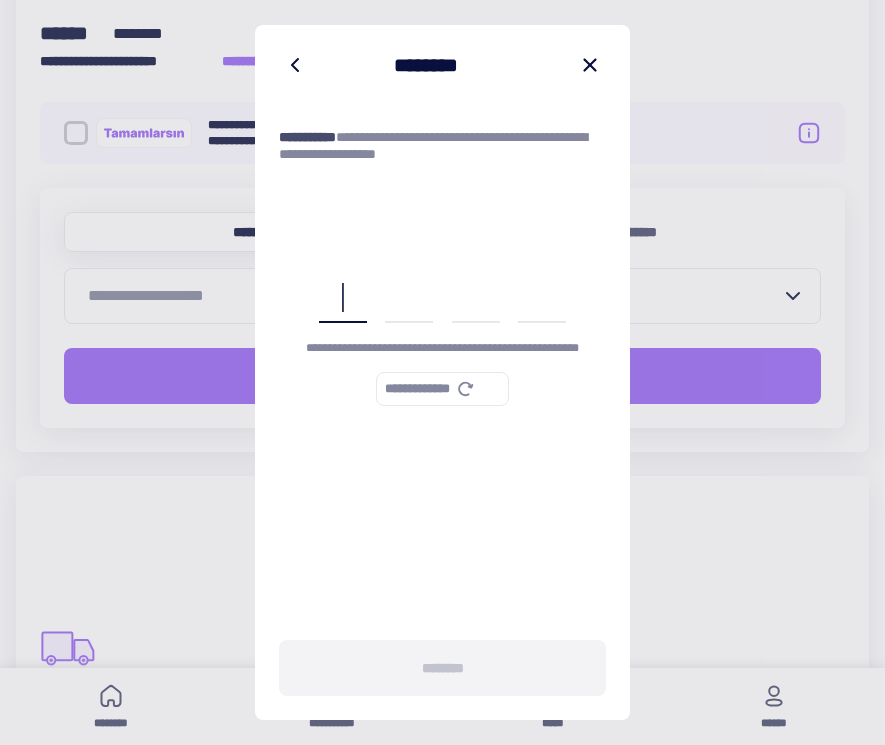 click on "**********" at bounding box center (442, 389) 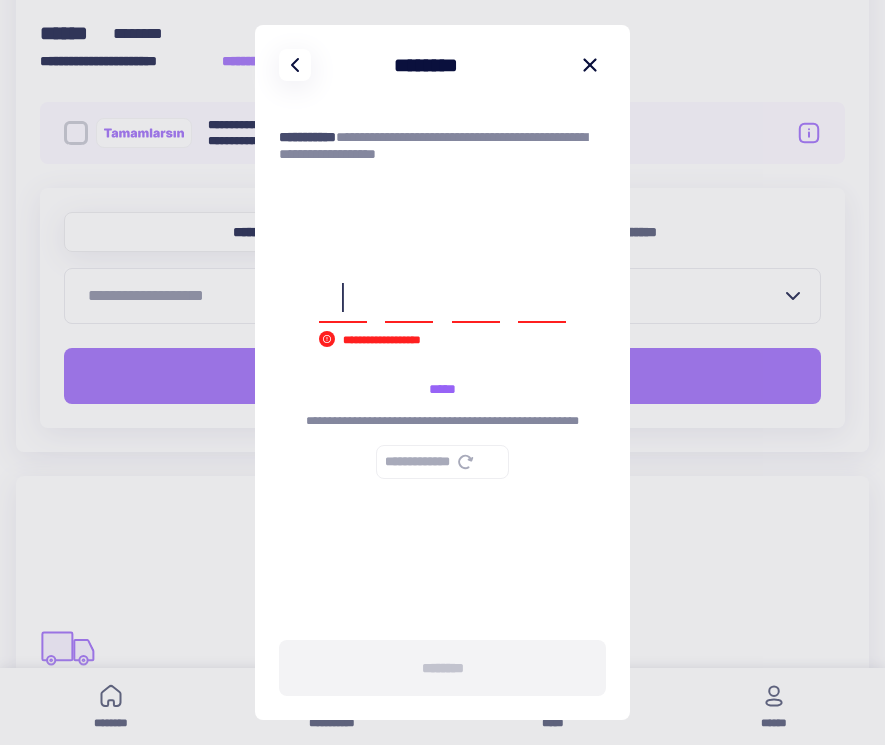 click 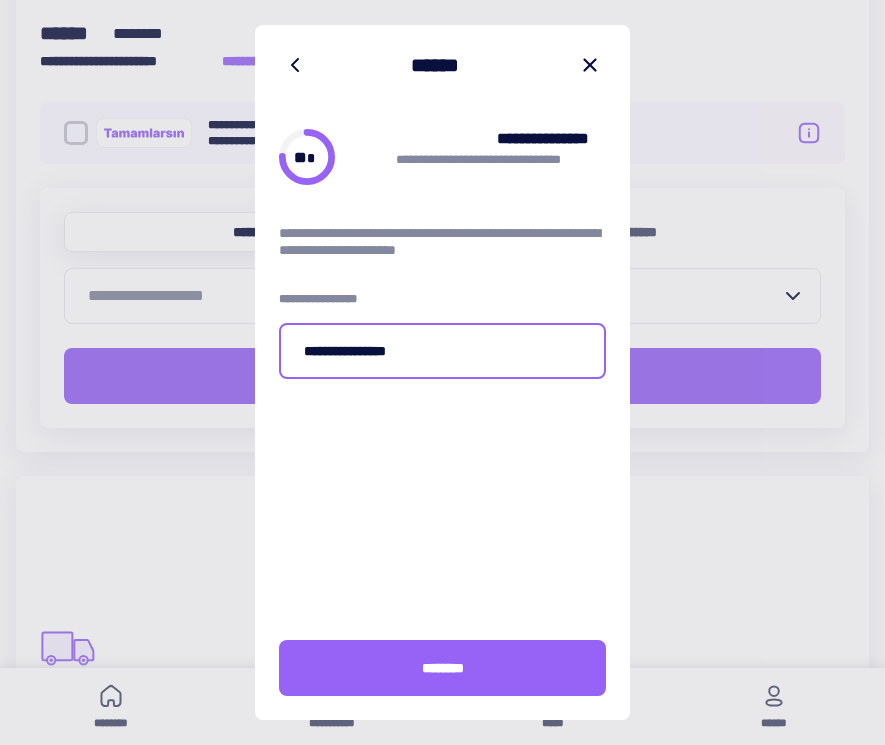 click on "**********" at bounding box center [442, 351] 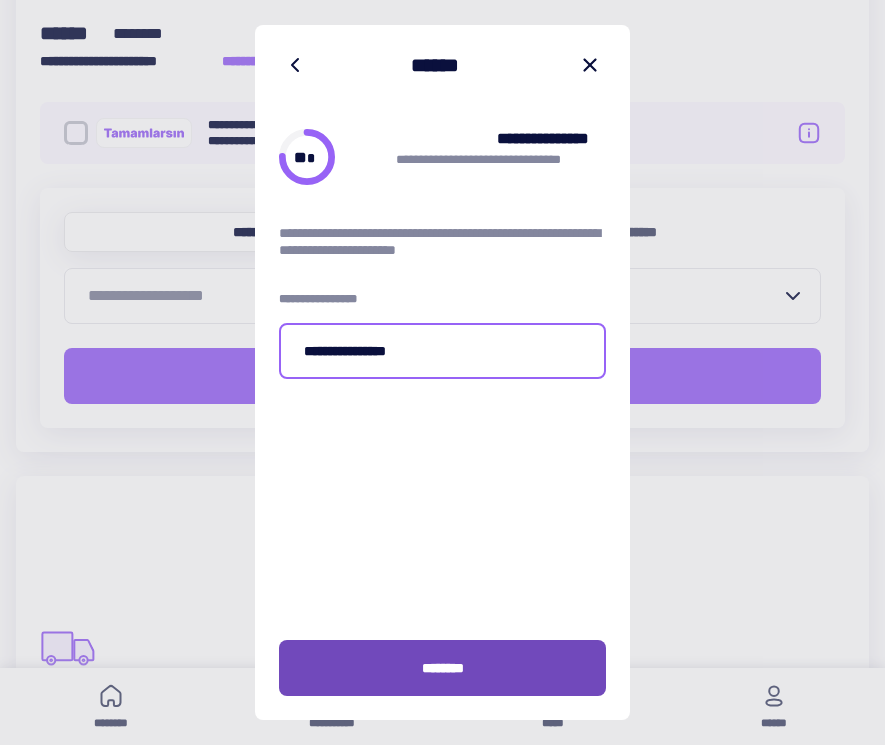 type on "**********" 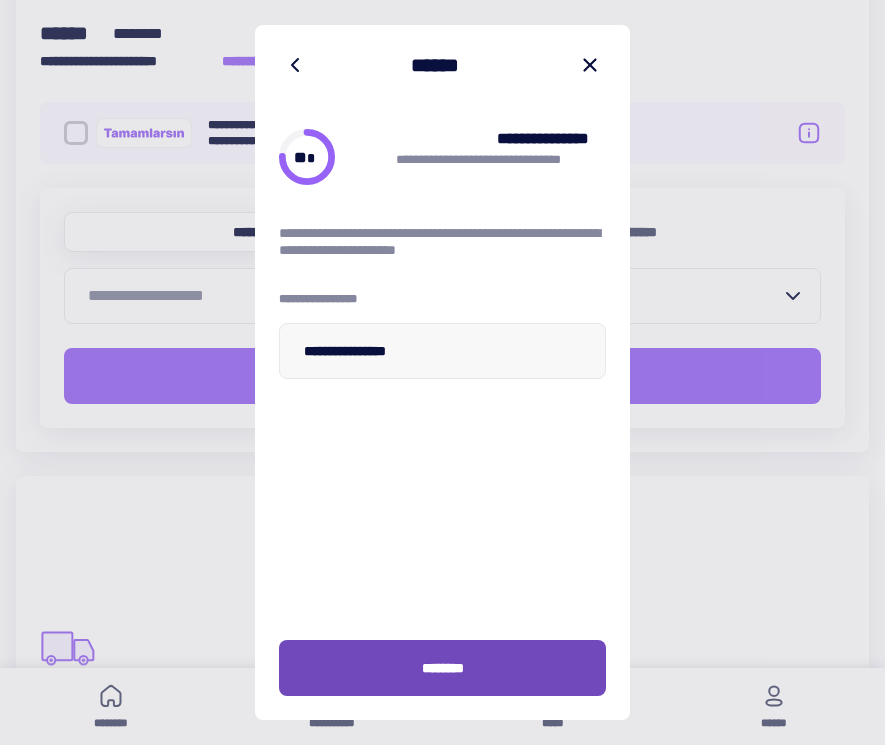 click on "********" at bounding box center (443, 668) 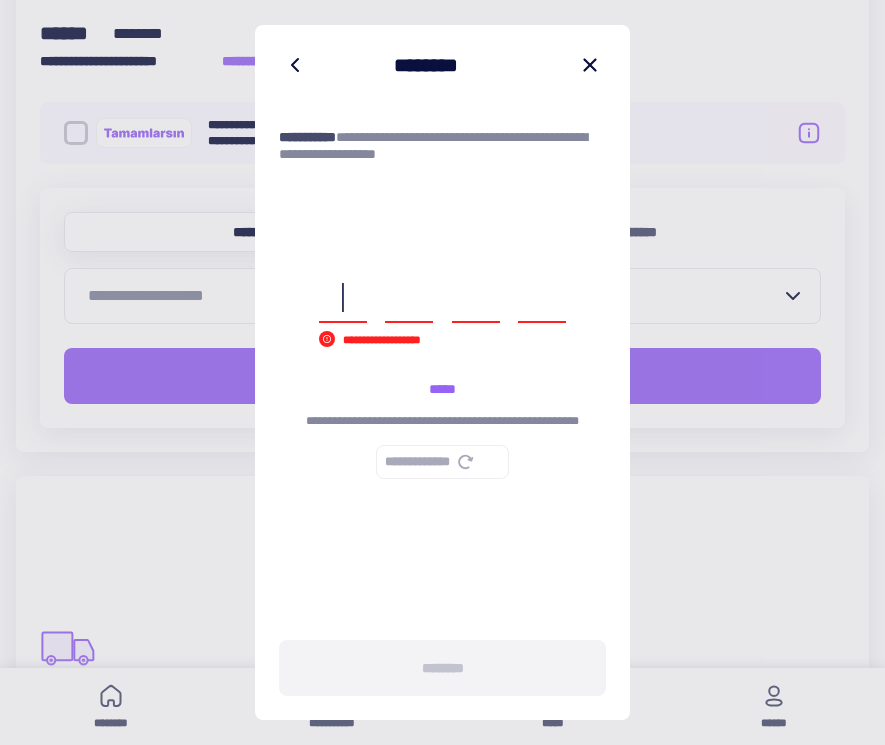 click at bounding box center (343, 299) 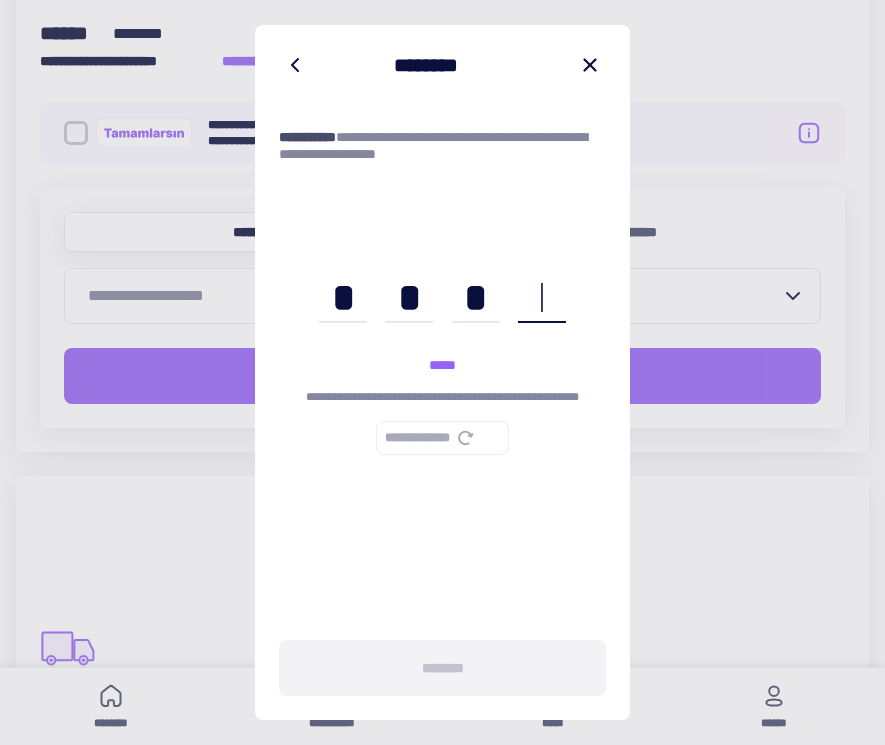 type on "****" 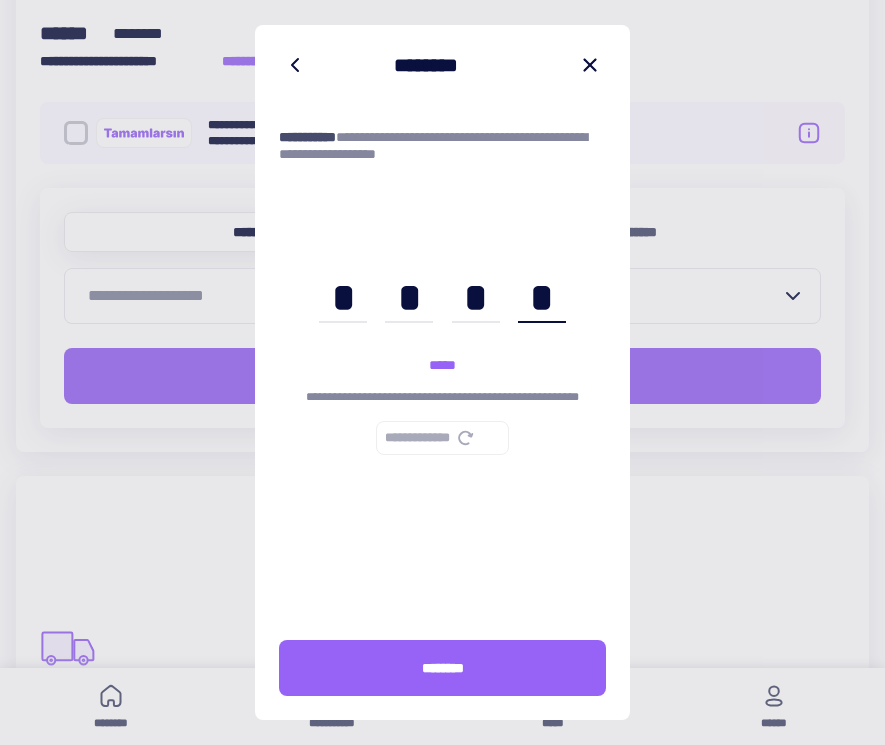 scroll, scrollTop: 0, scrollLeft: 36, axis: horizontal 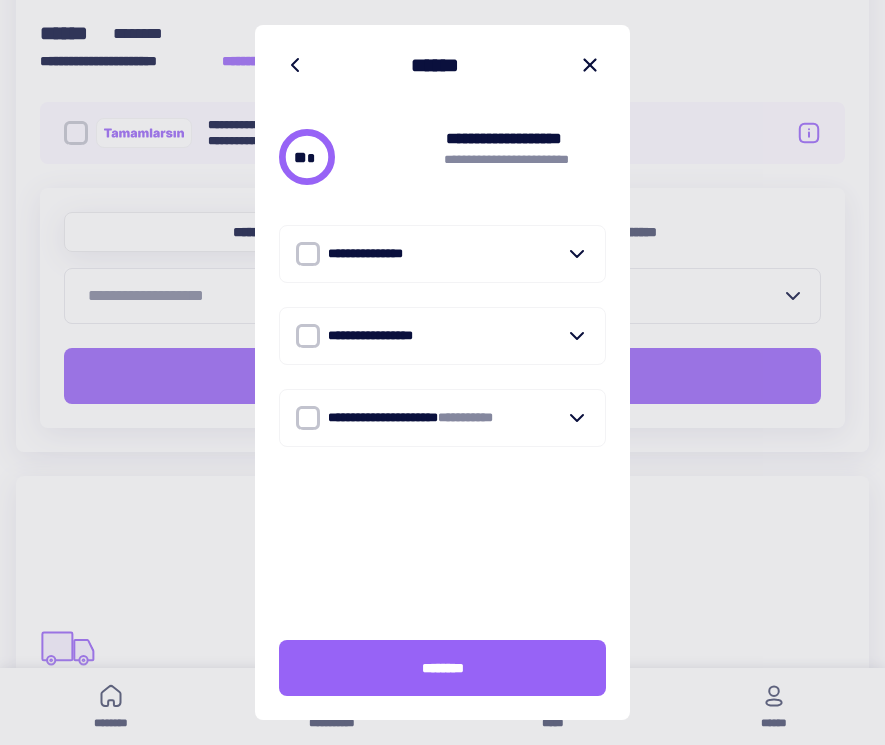 click at bounding box center (308, 254) 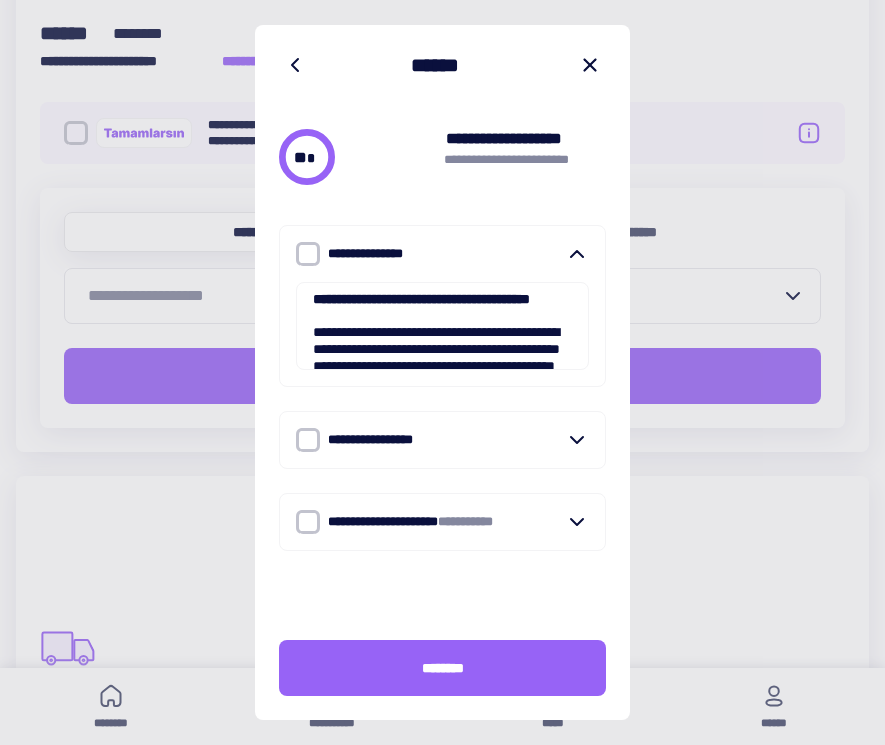click at bounding box center [308, 440] 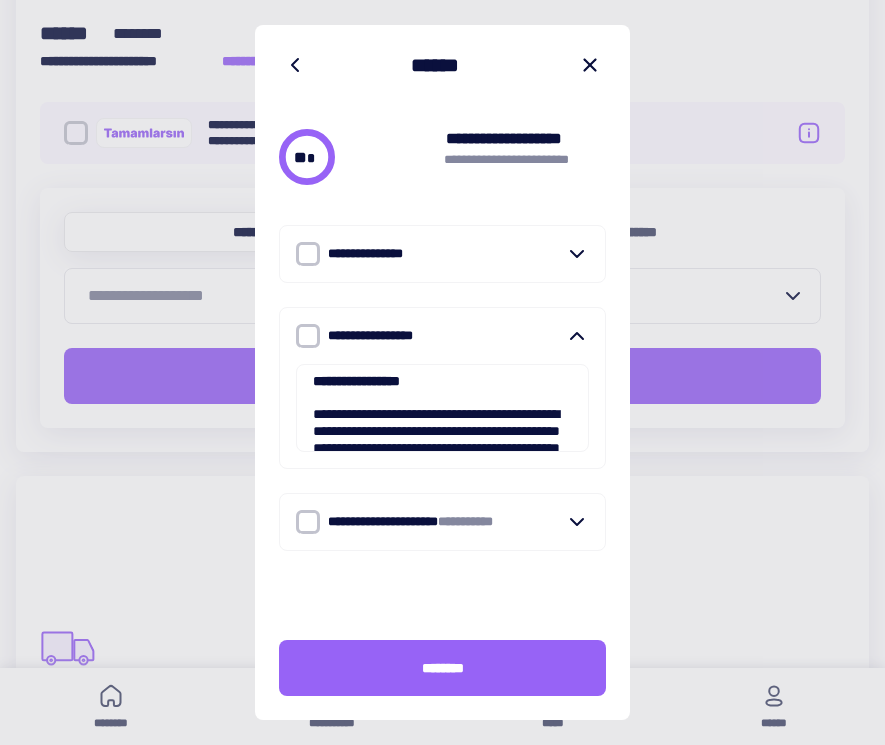 click at bounding box center (308, 522) 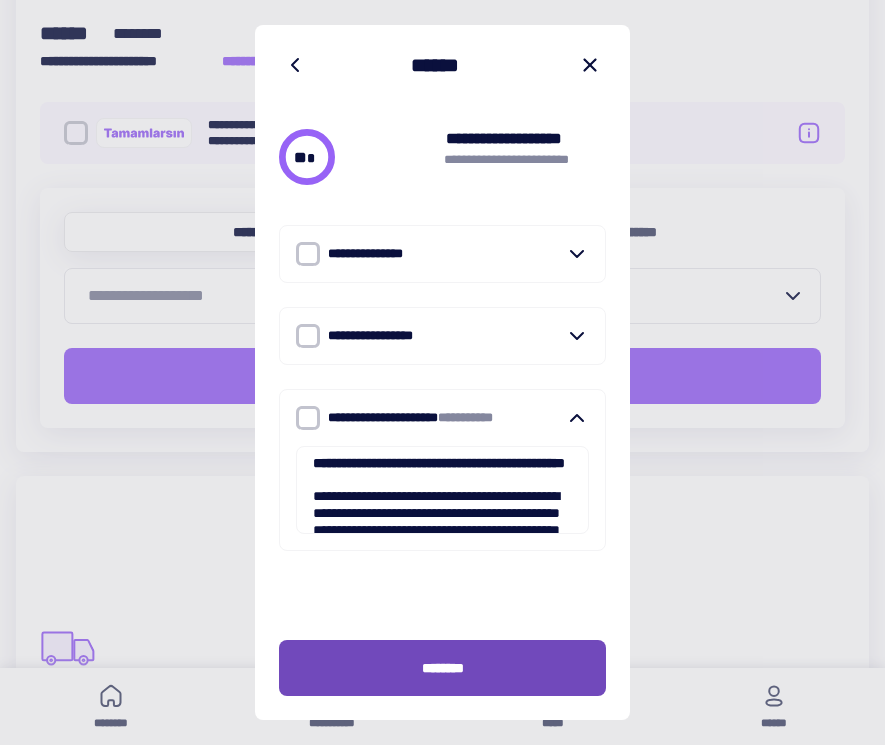 click on "********" at bounding box center (442, 668) 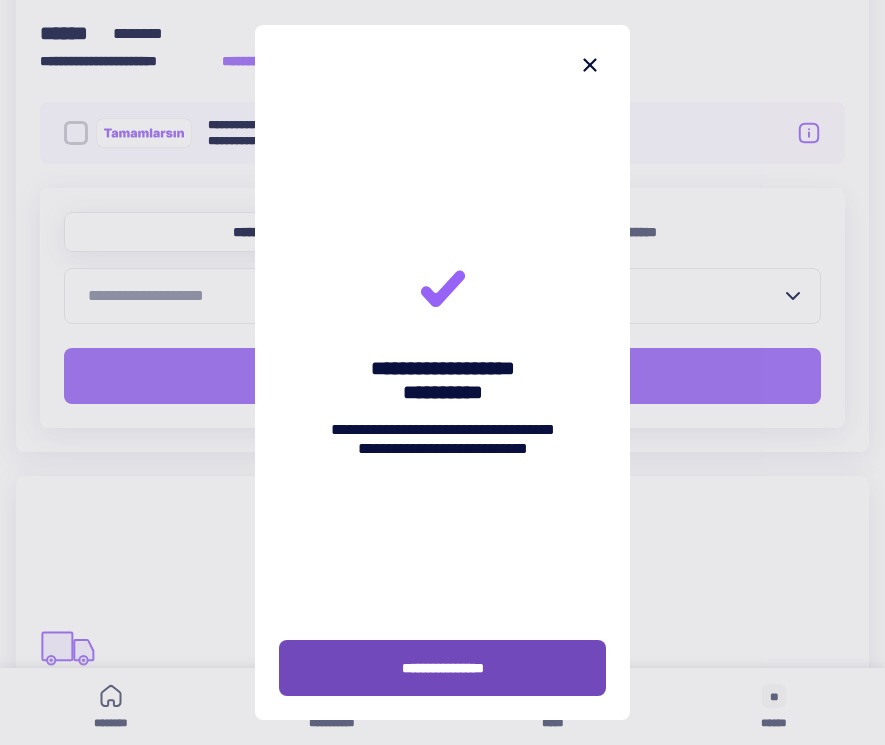 click on "**********" at bounding box center (442, 668) 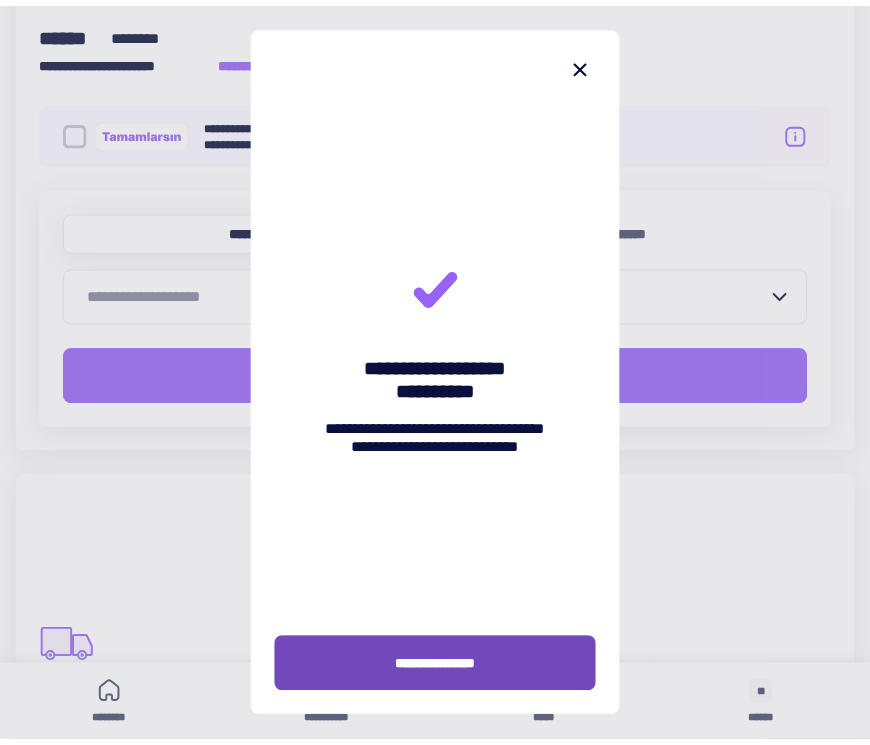 scroll, scrollTop: 1473, scrollLeft: 0, axis: vertical 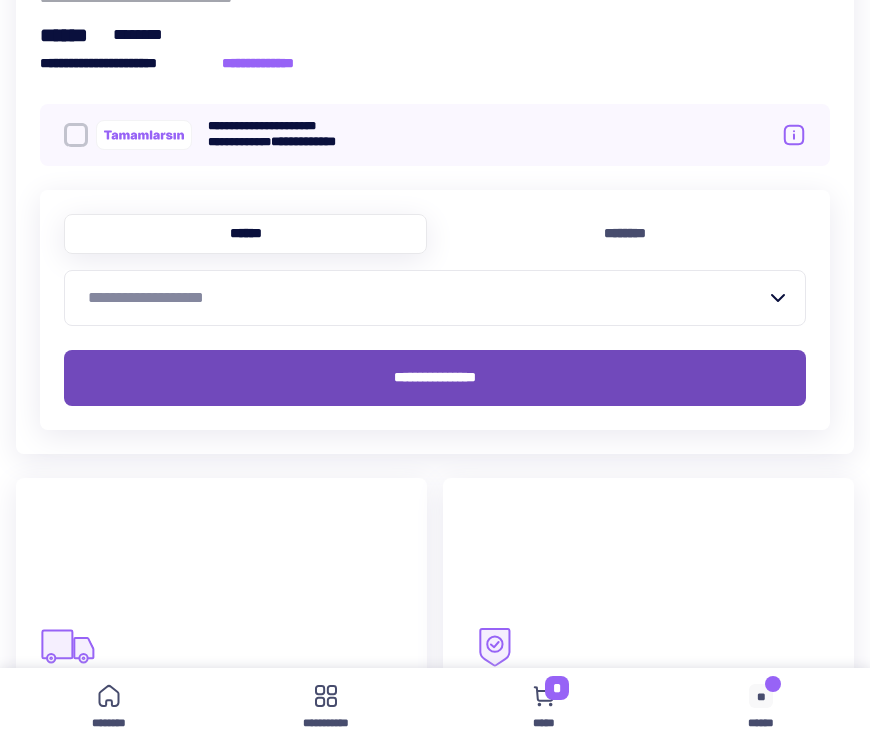 click on "**********" at bounding box center [435, 377] 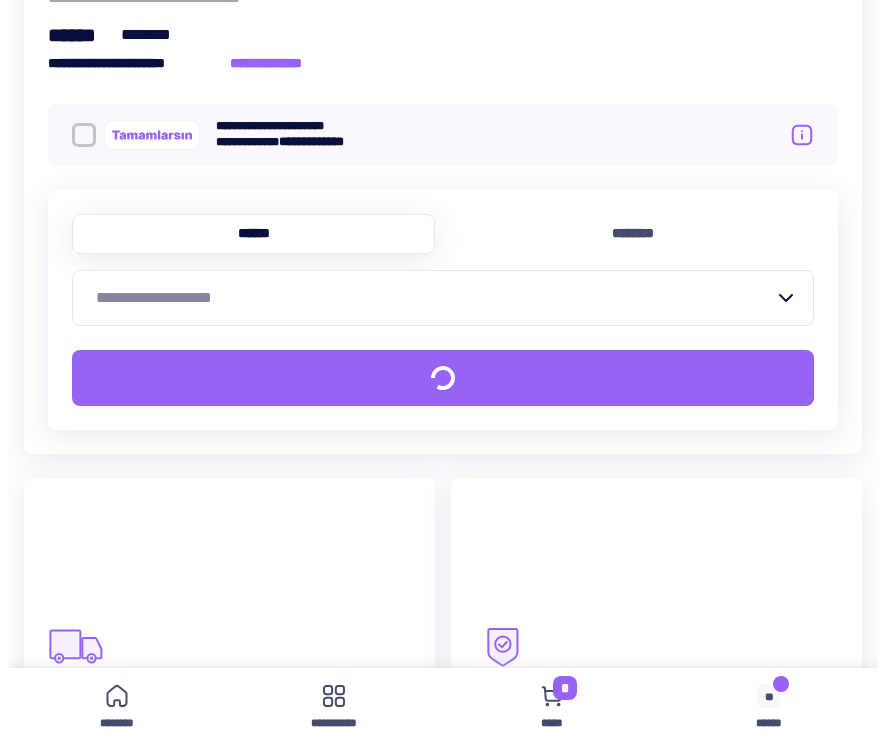scroll, scrollTop: 1493, scrollLeft: 0, axis: vertical 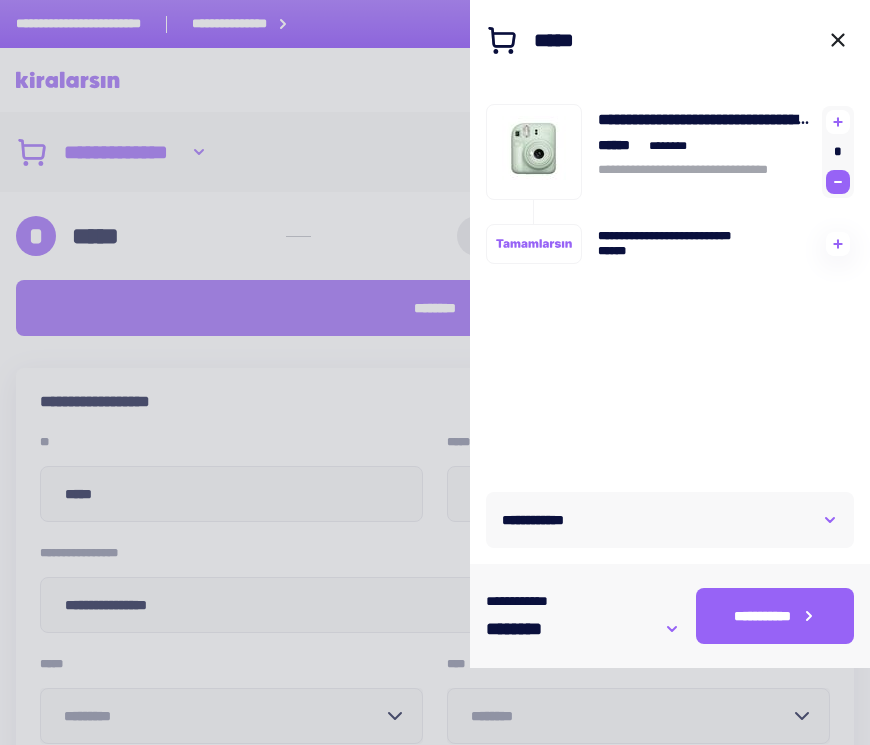 click 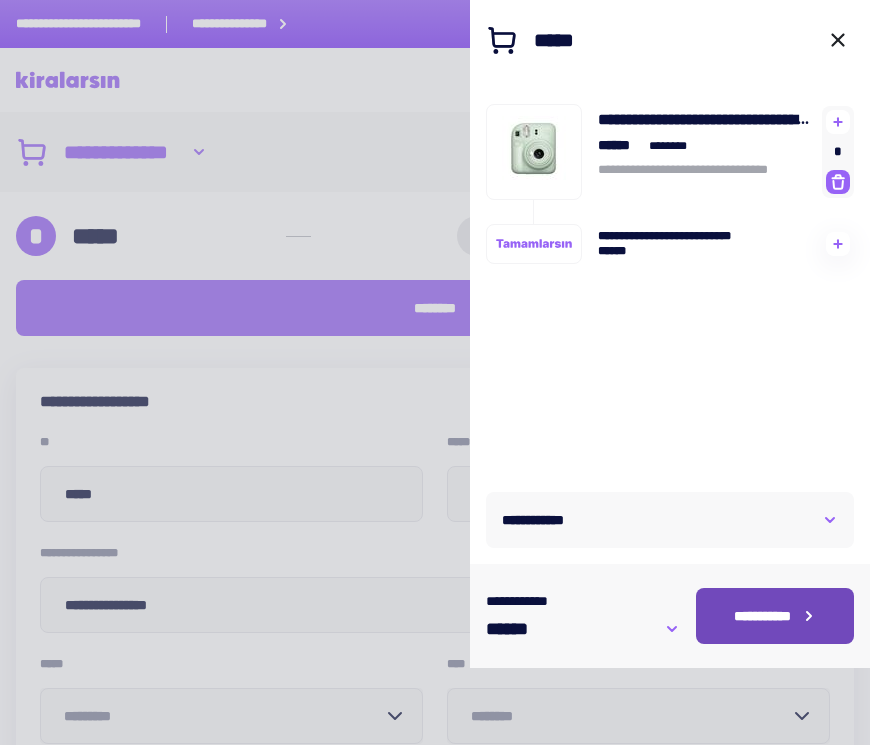 click on "**********" at bounding box center [775, 616] 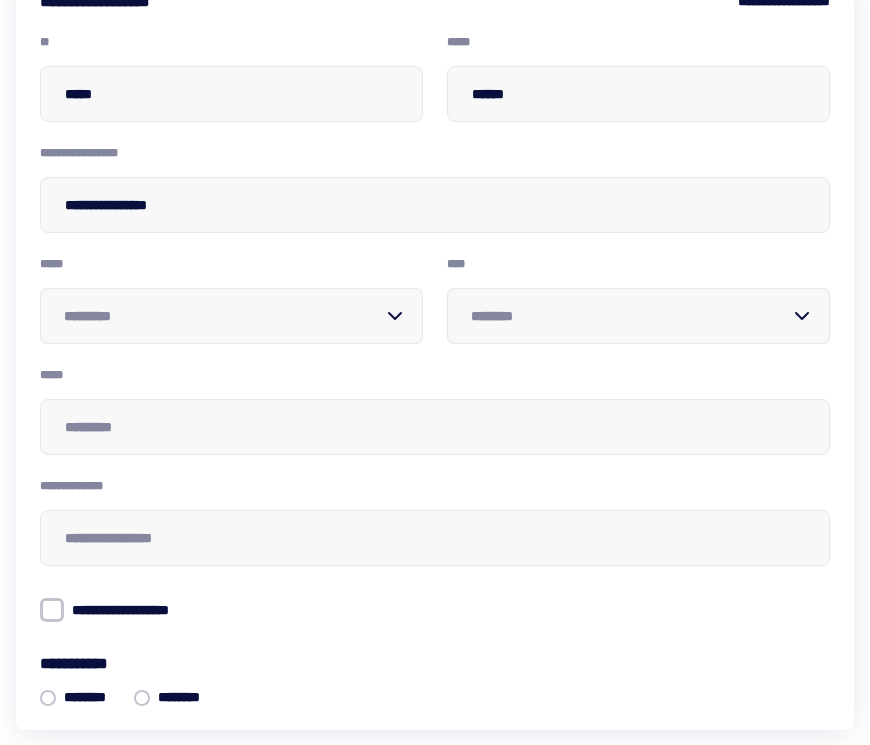 click at bounding box center [219, 316] 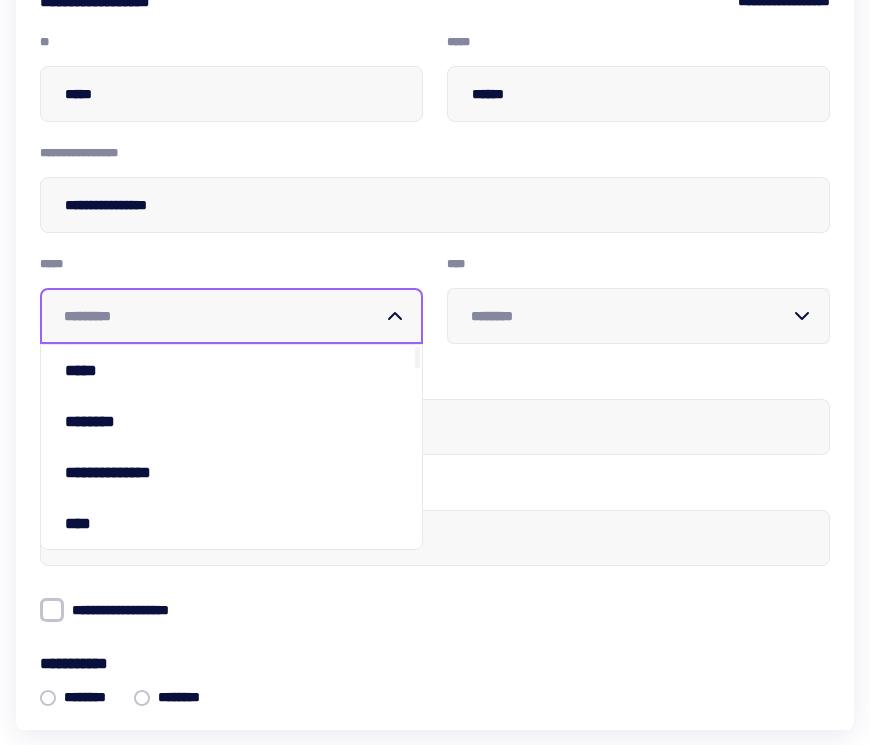 scroll, scrollTop: 344, scrollLeft: 0, axis: vertical 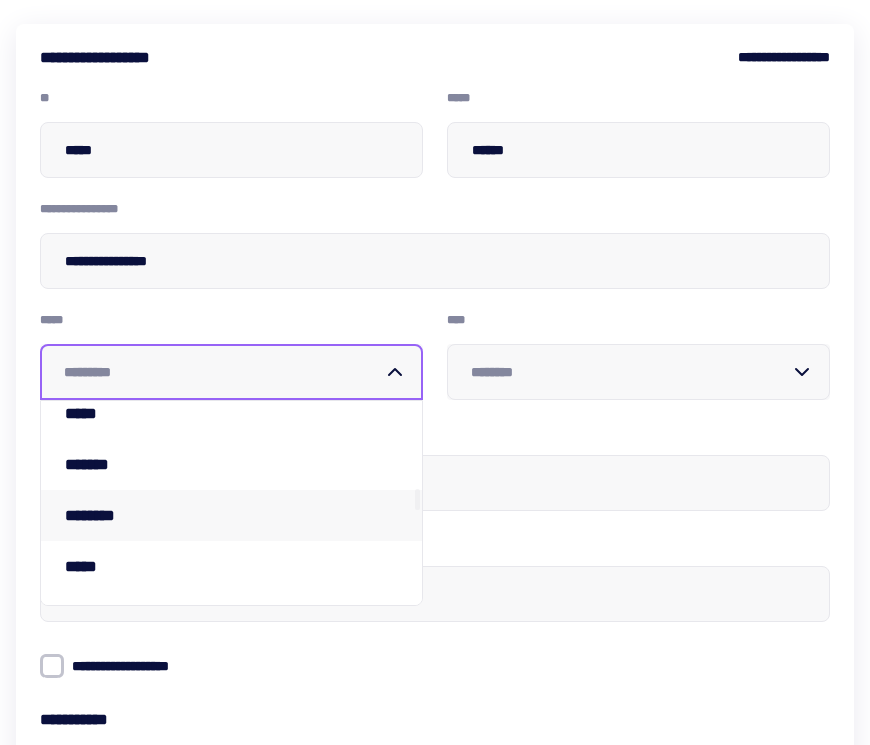 click on "********" at bounding box center (96, 515) 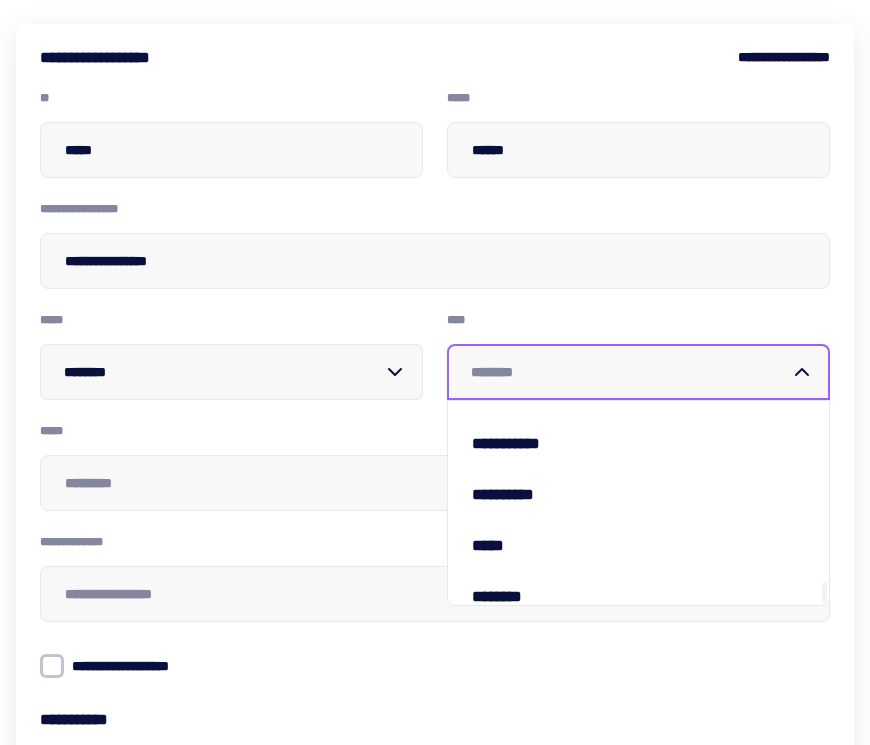 scroll, scrollTop: 1785, scrollLeft: 0, axis: vertical 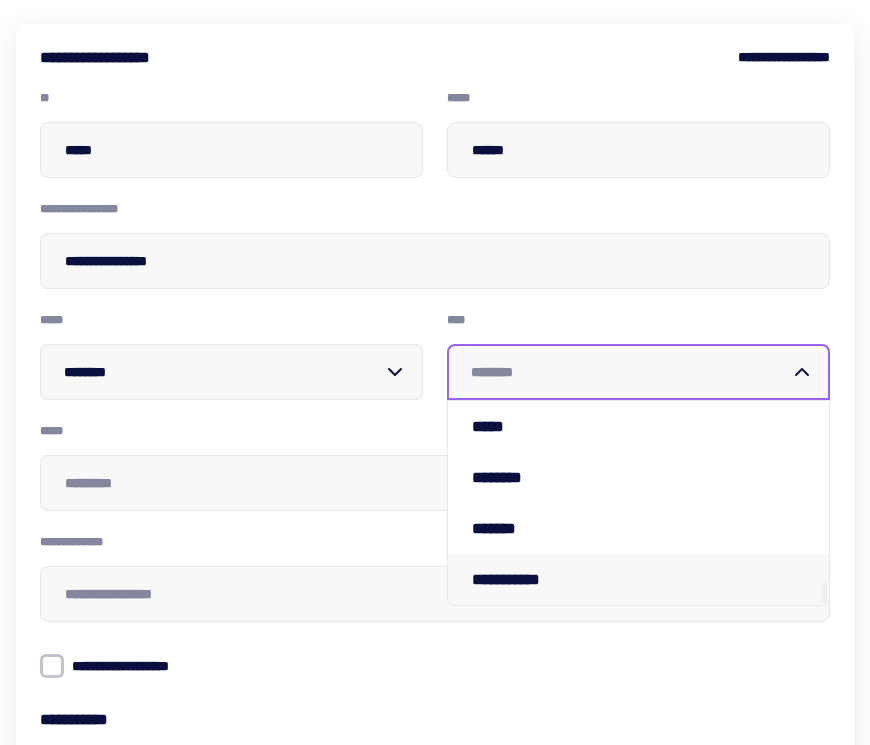 click on "**********" at bounding box center [530, 579] 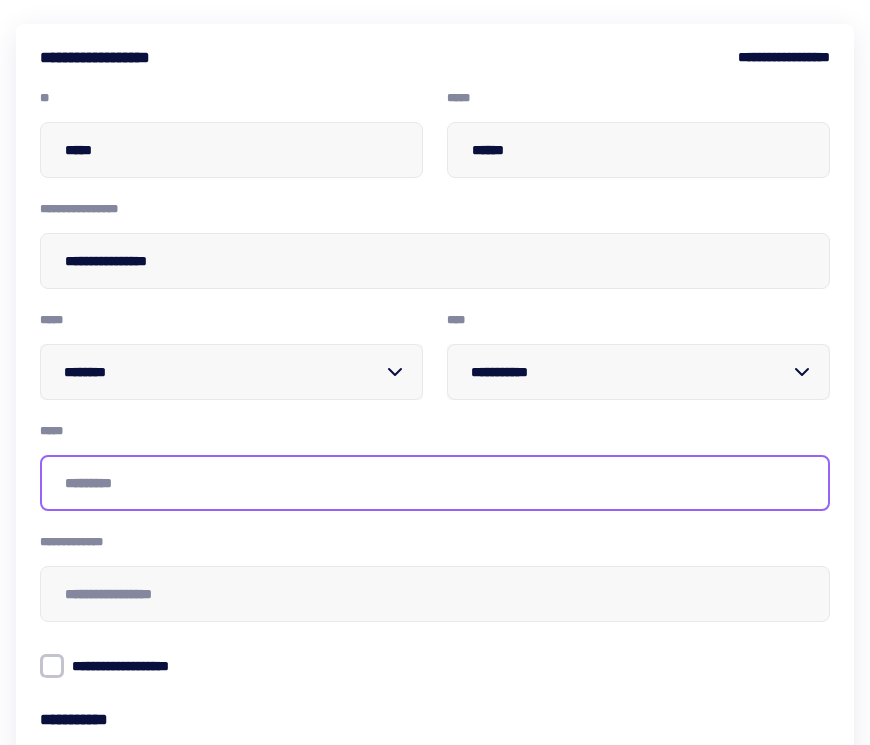 click at bounding box center (435, 483) 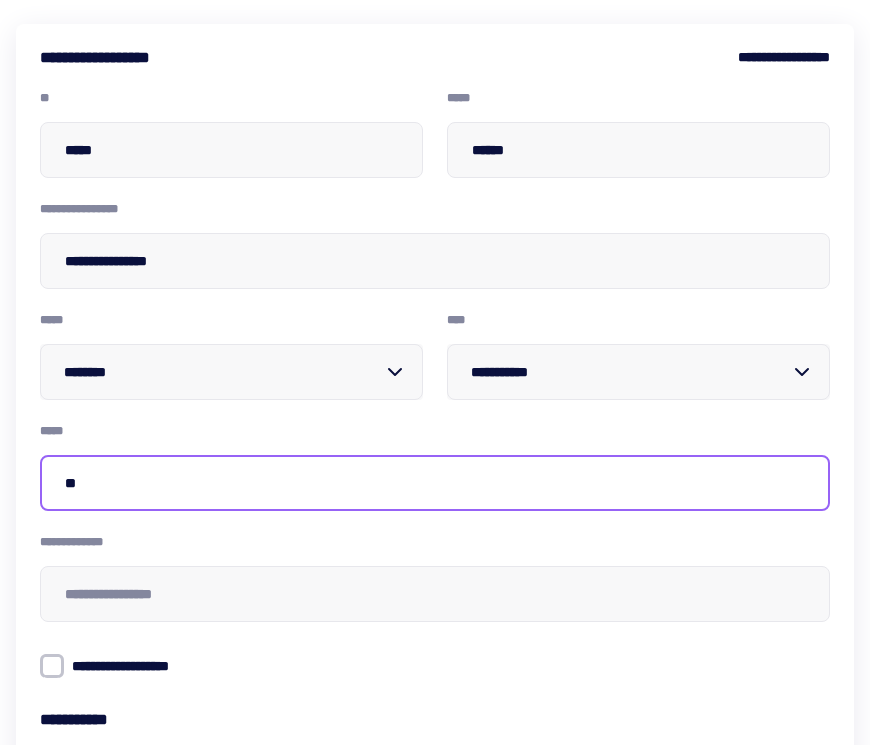 type on "**" 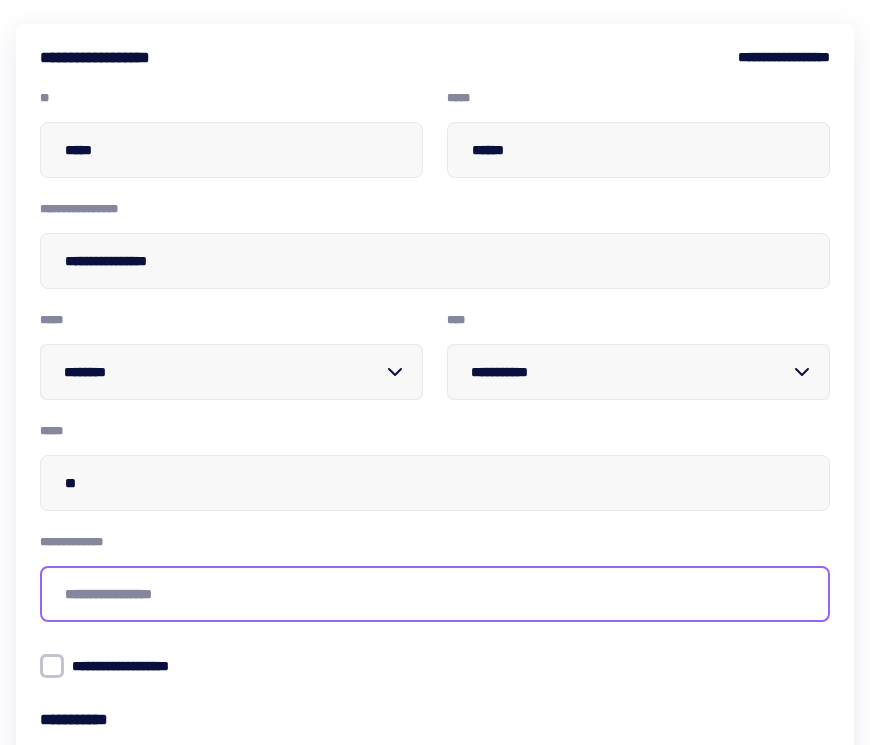 click at bounding box center [435, 594] 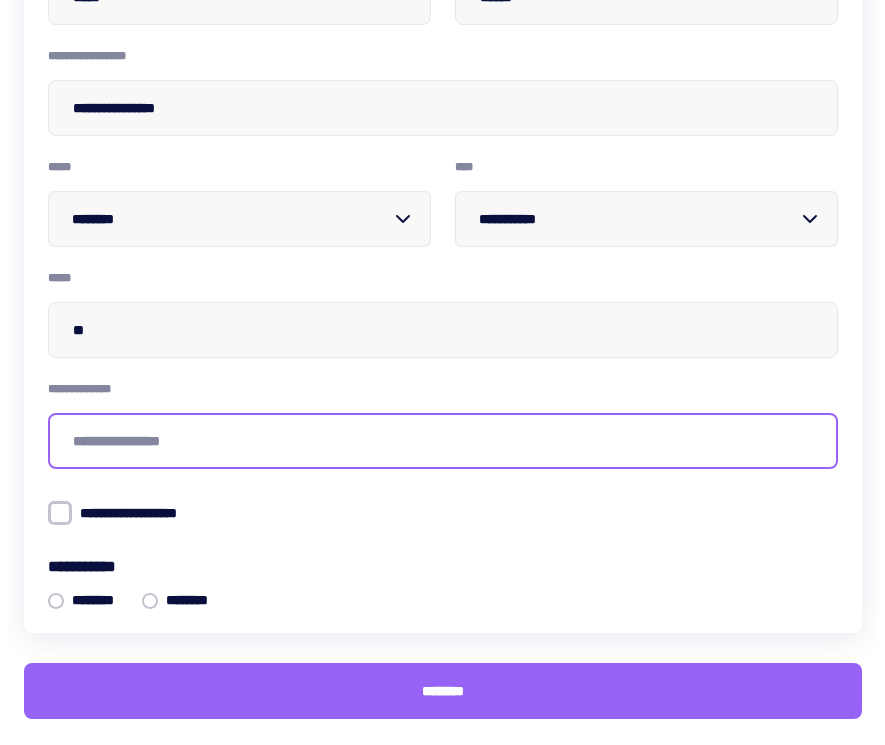 scroll, scrollTop: 503, scrollLeft: 0, axis: vertical 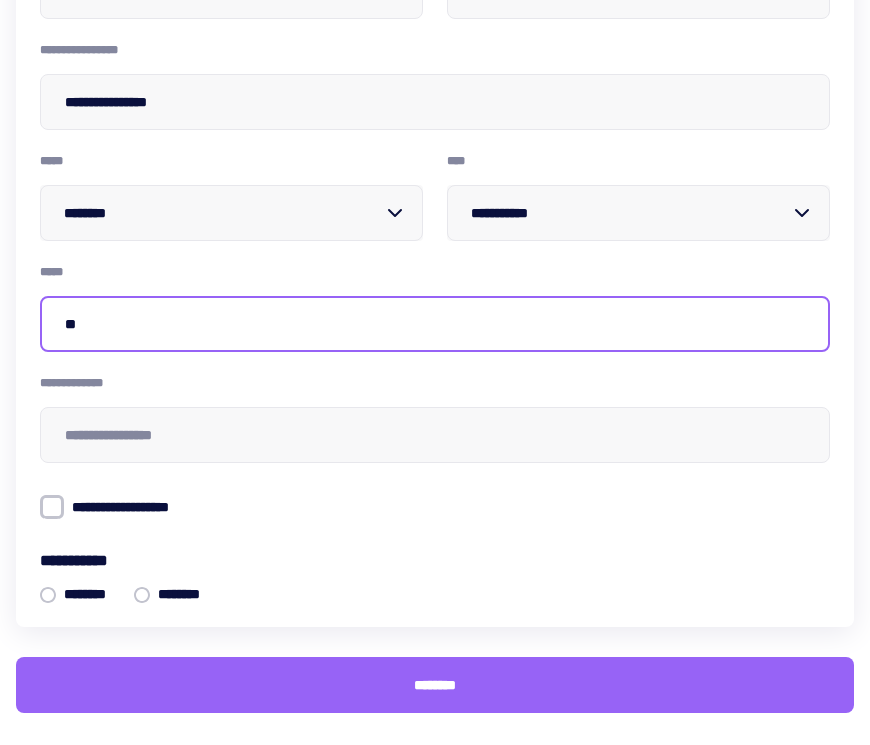 drag, startPoint x: 102, startPoint y: 331, endPoint x: 36, endPoint y: 327, distance: 66.1211 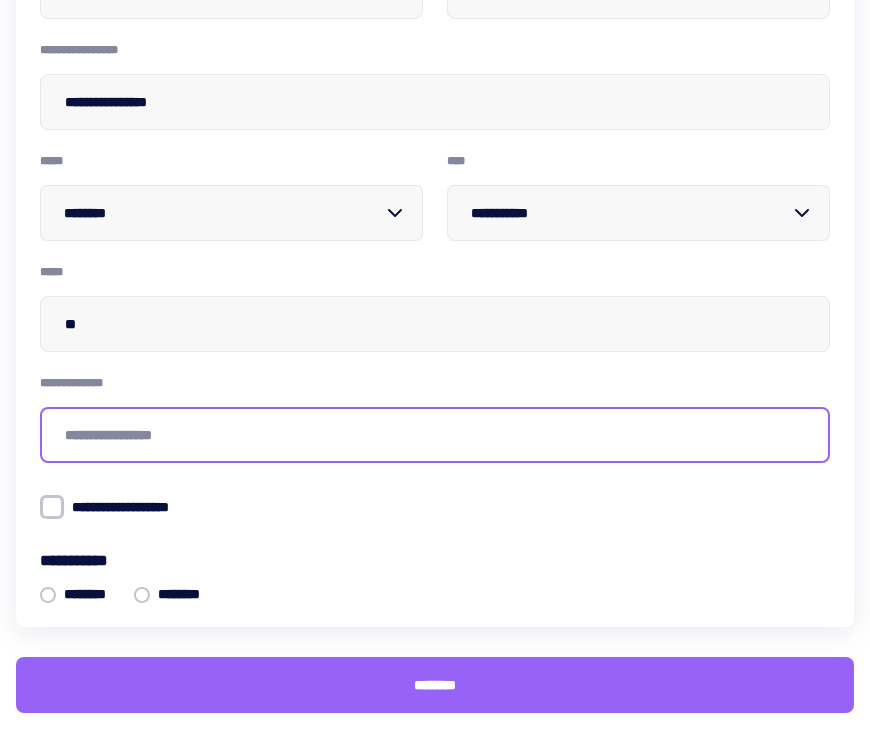 click at bounding box center (435, 435) 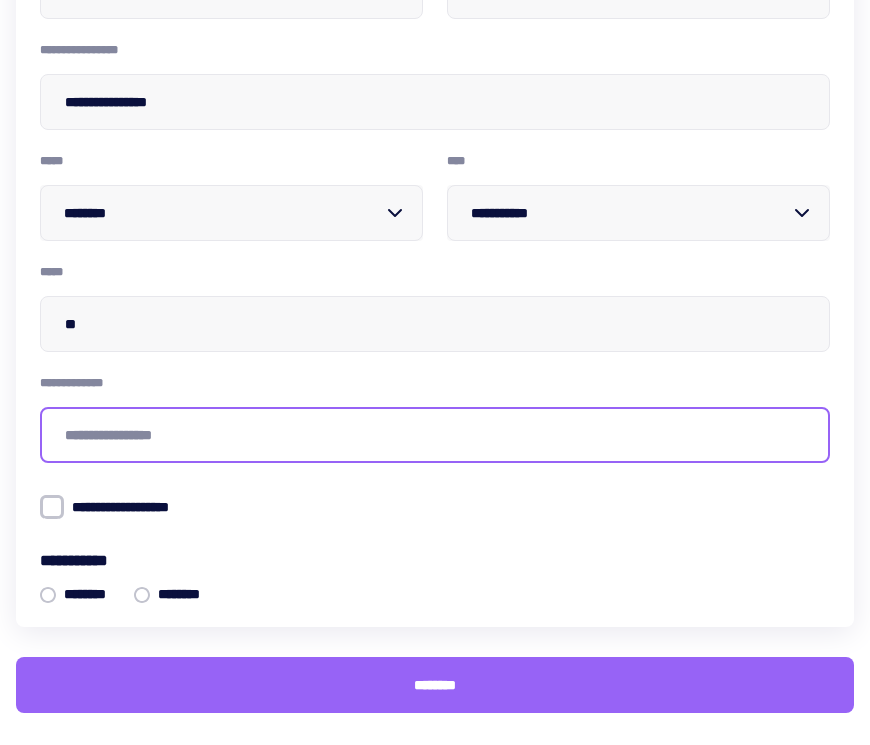 click at bounding box center [435, 435] 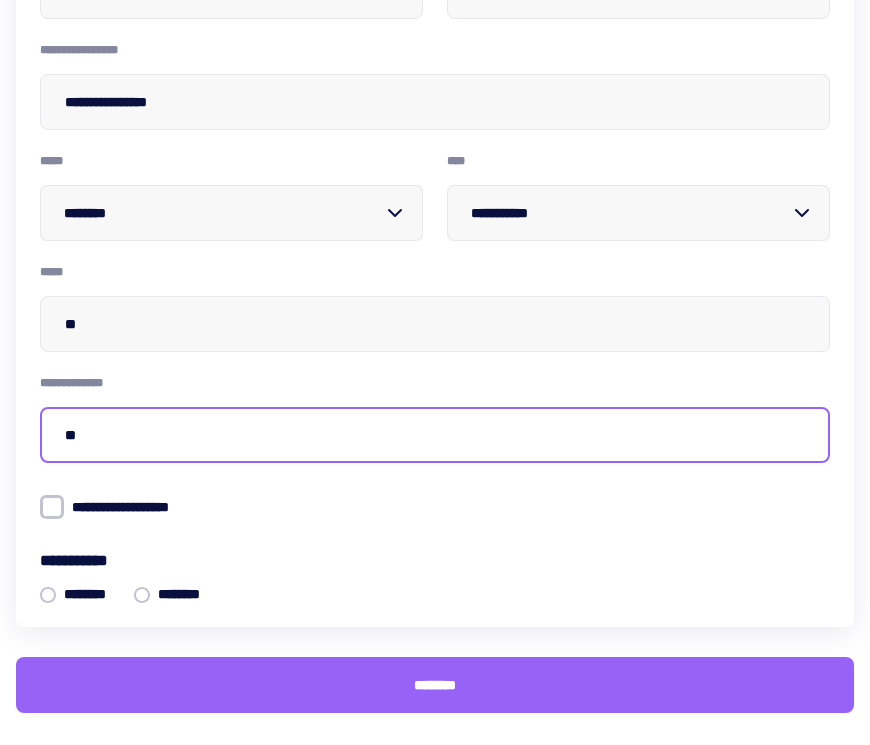 type on "**" 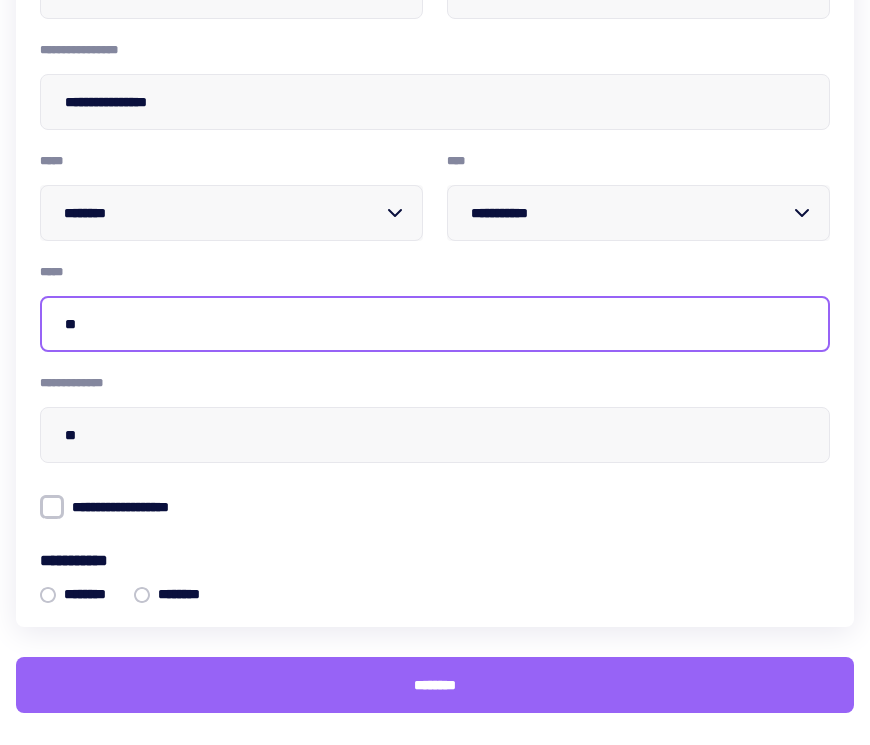 click on "**" at bounding box center [435, 324] 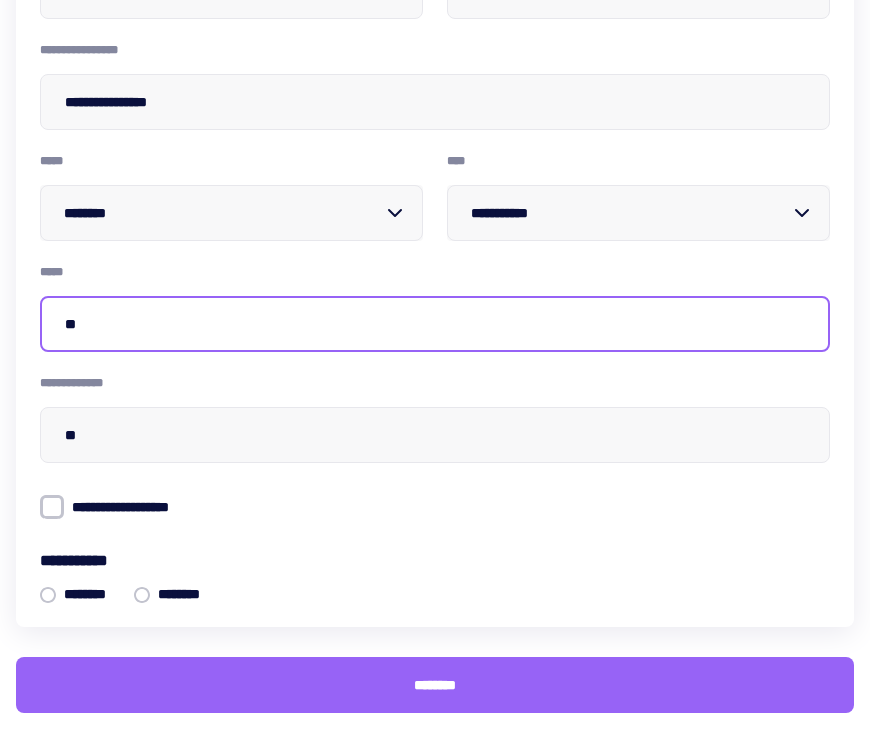drag, startPoint x: 106, startPoint y: 322, endPoint x: 22, endPoint y: 314, distance: 84.38009 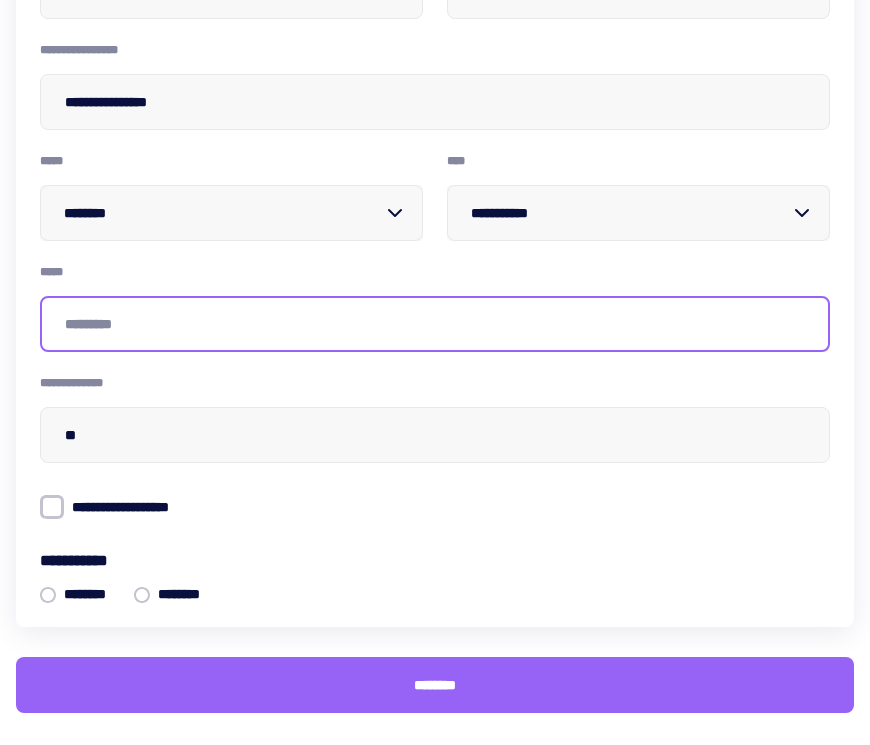 click at bounding box center (435, 324) 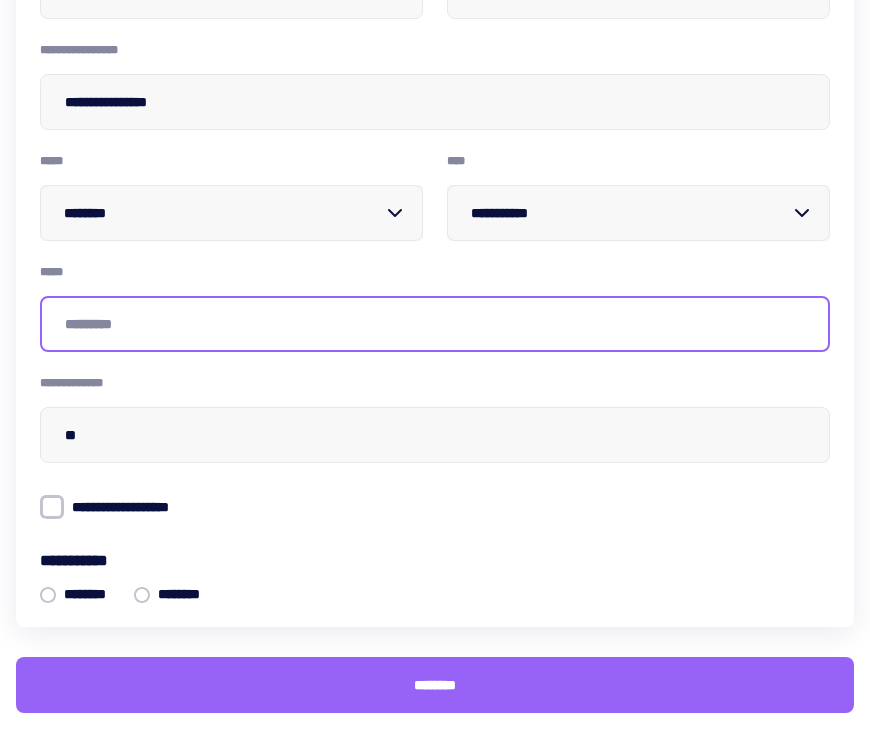 click at bounding box center [435, 324] 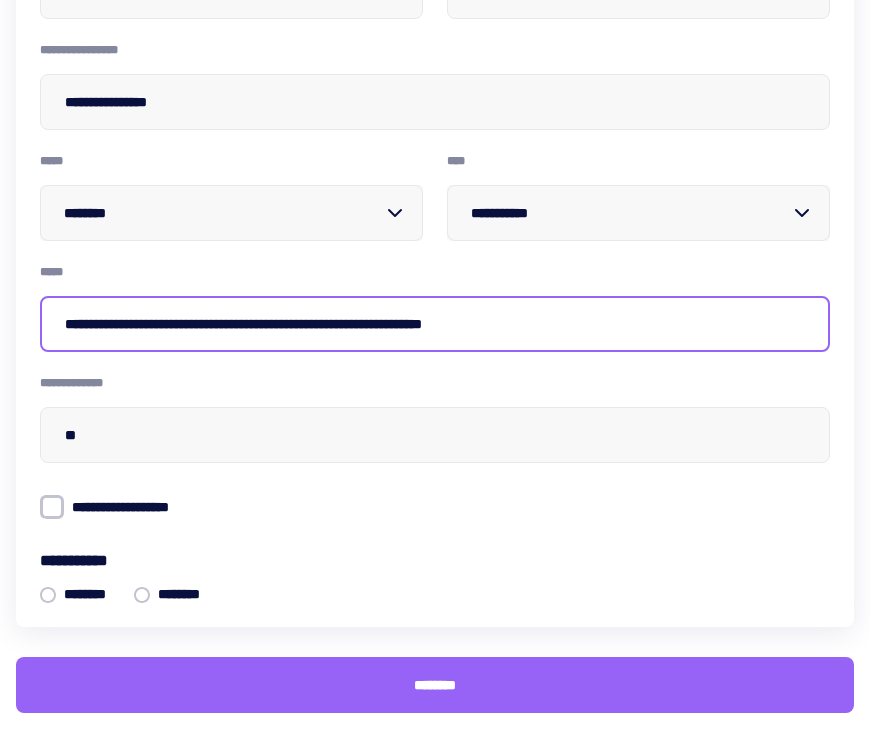 click on "**********" at bounding box center [435, 324] 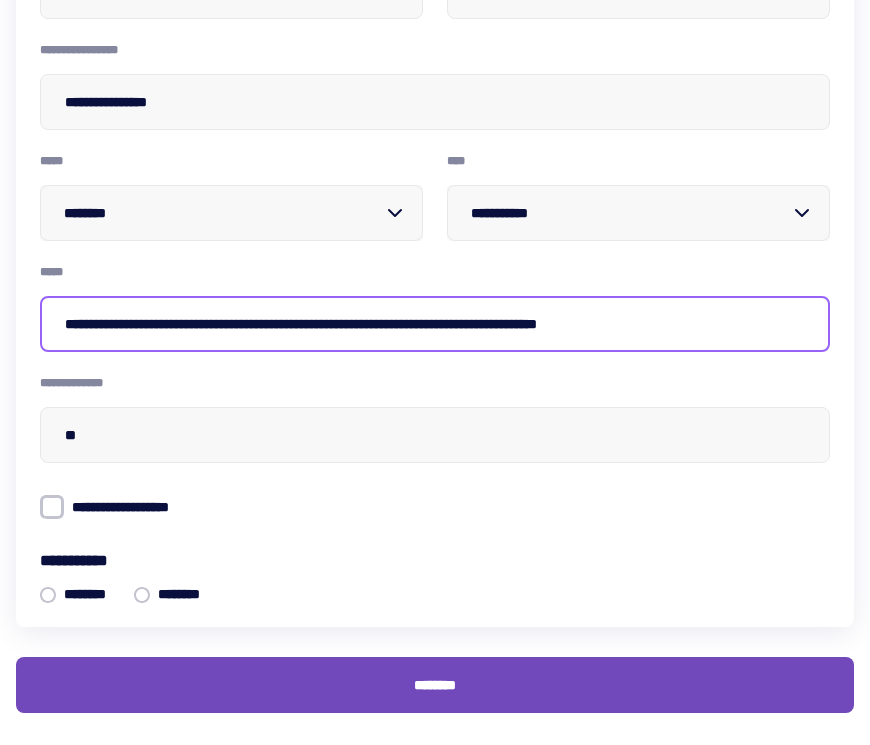 type on "**********" 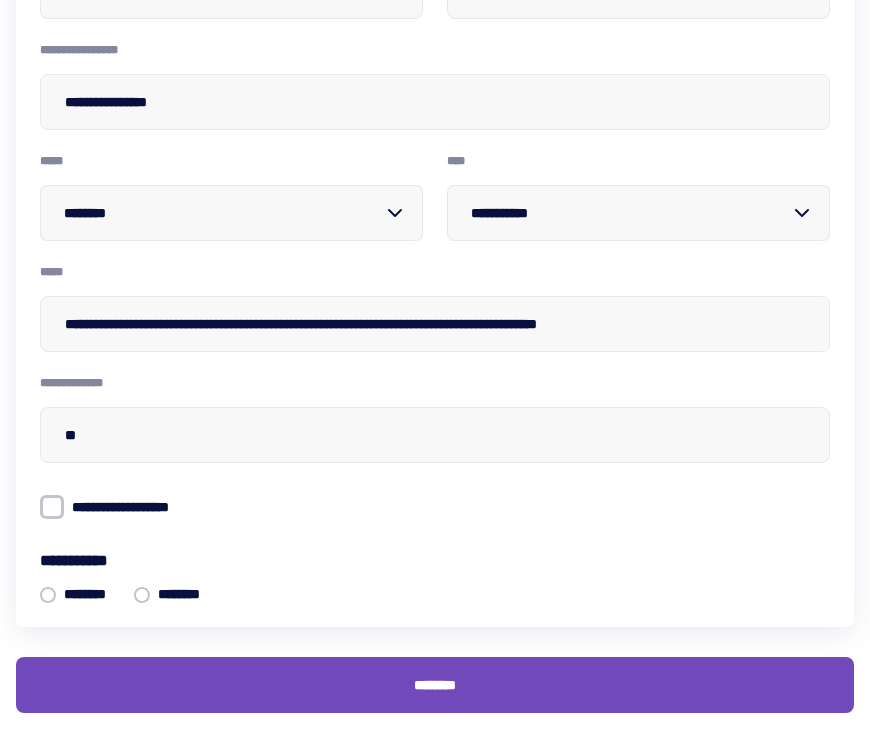 click on "********" at bounding box center (435, 685) 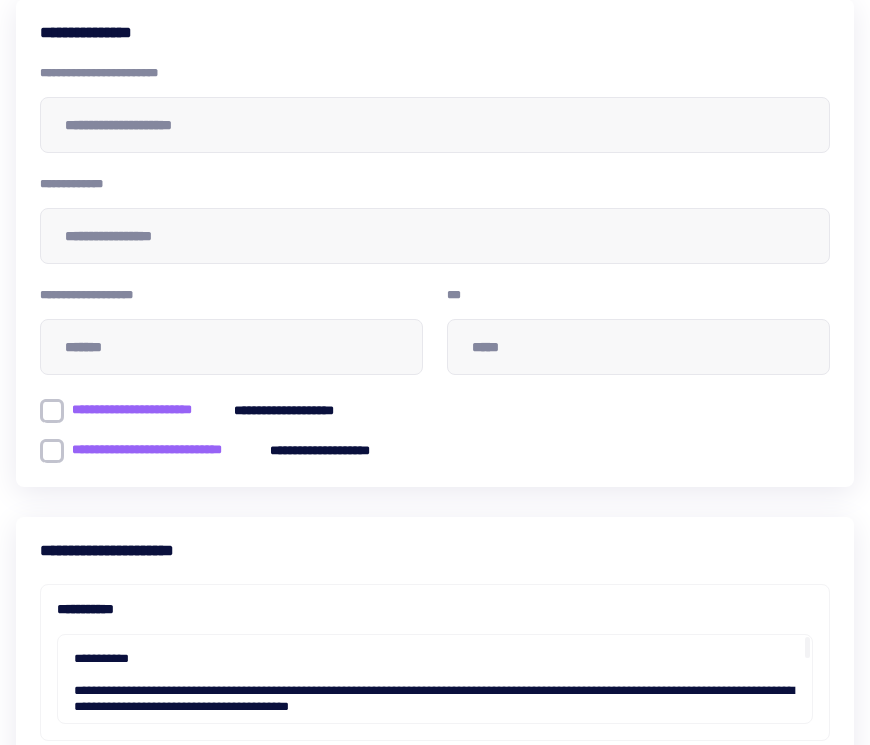 scroll, scrollTop: 500, scrollLeft: 0, axis: vertical 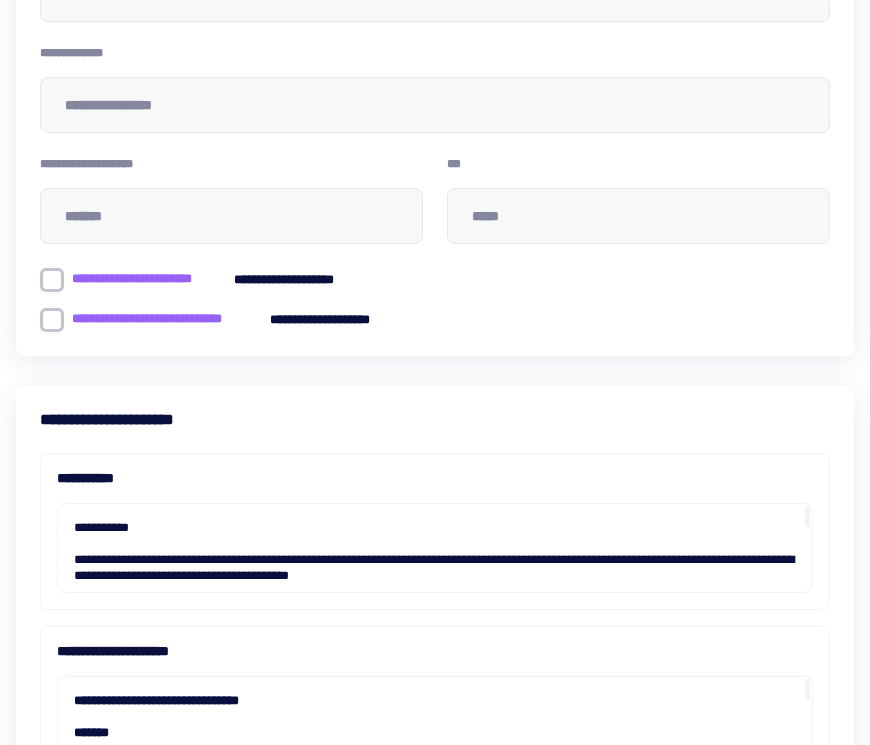 click at bounding box center (52, 280) 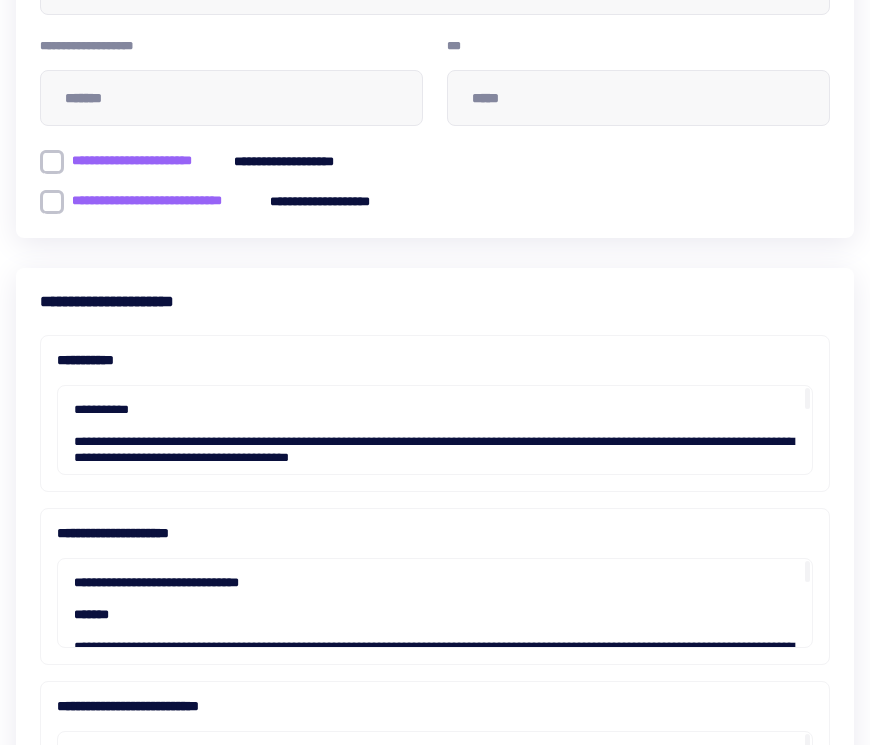 scroll, scrollTop: 800, scrollLeft: 0, axis: vertical 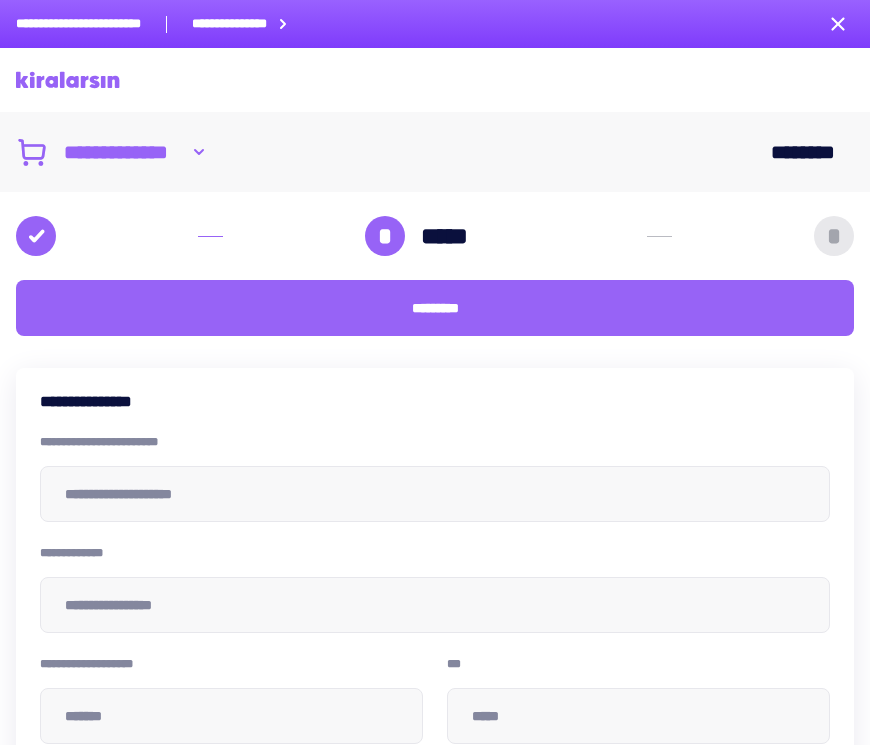 click on "**********" at bounding box center (123, 152) 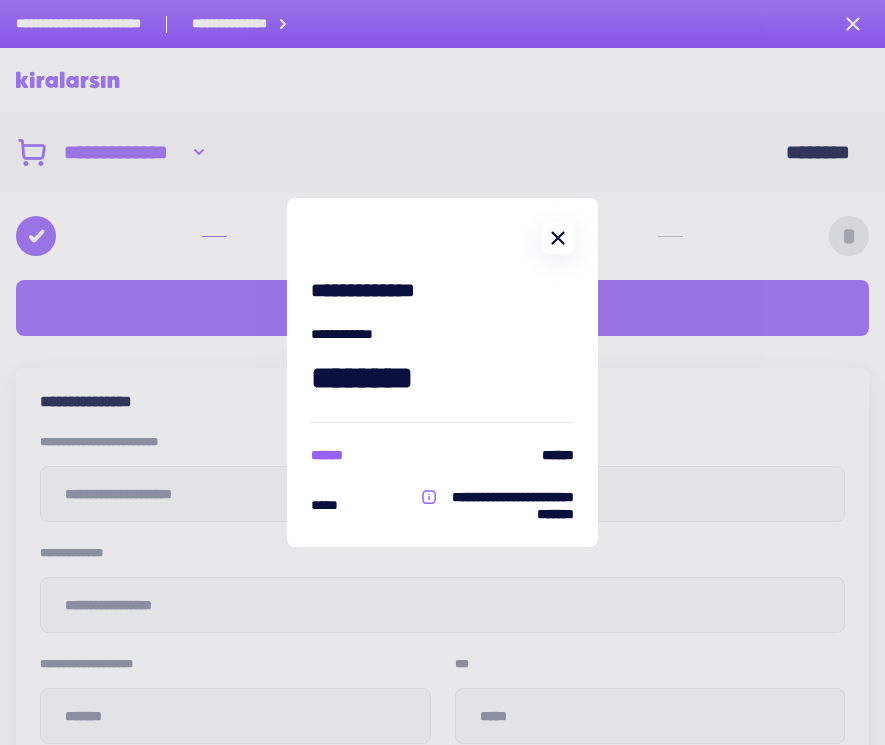click 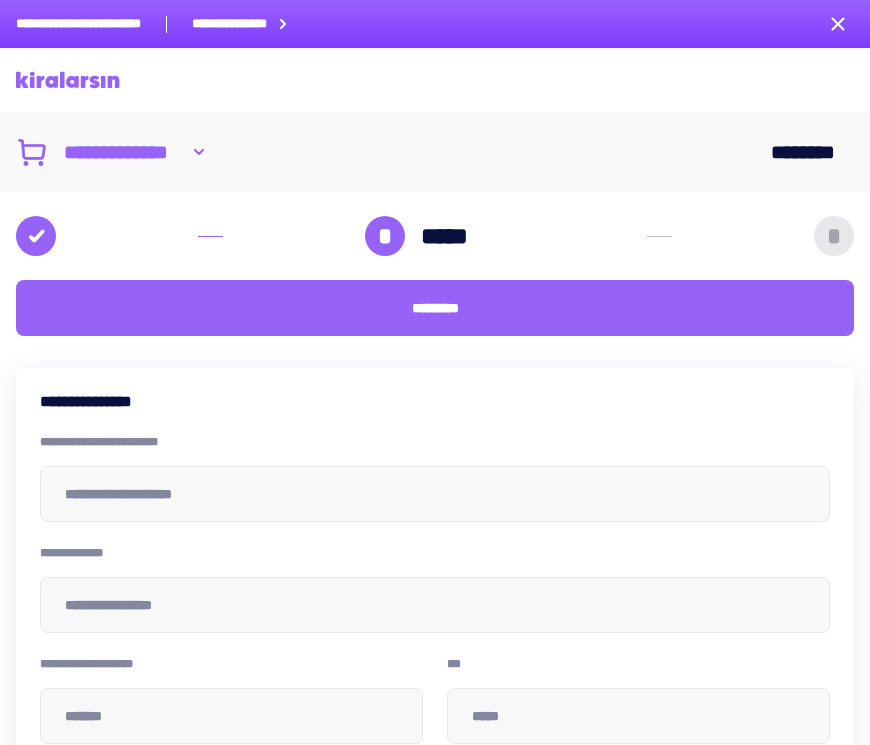 click on "*" at bounding box center [834, 236] 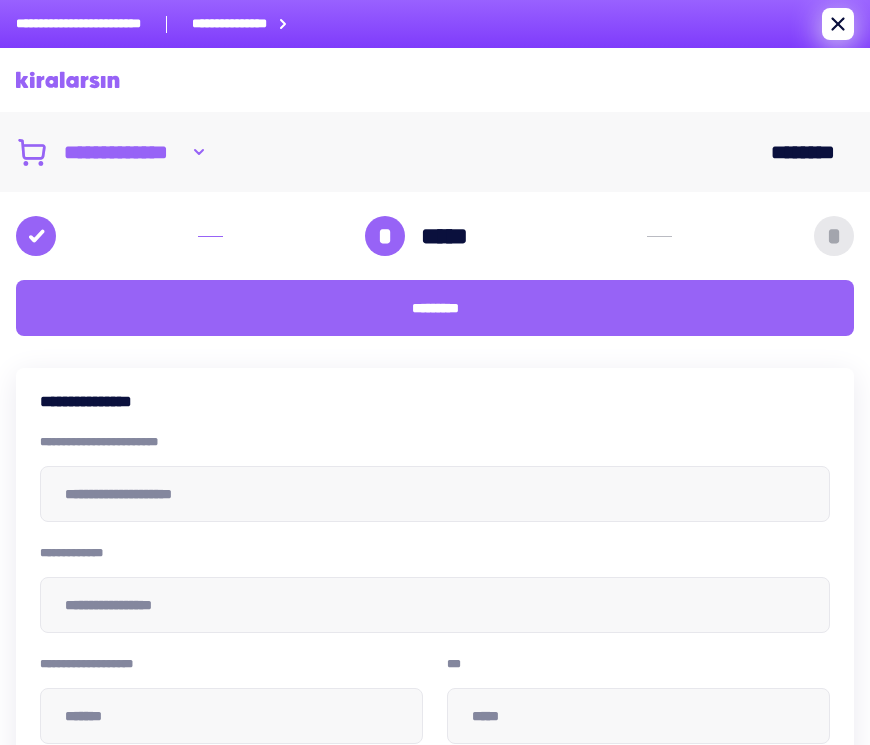 click 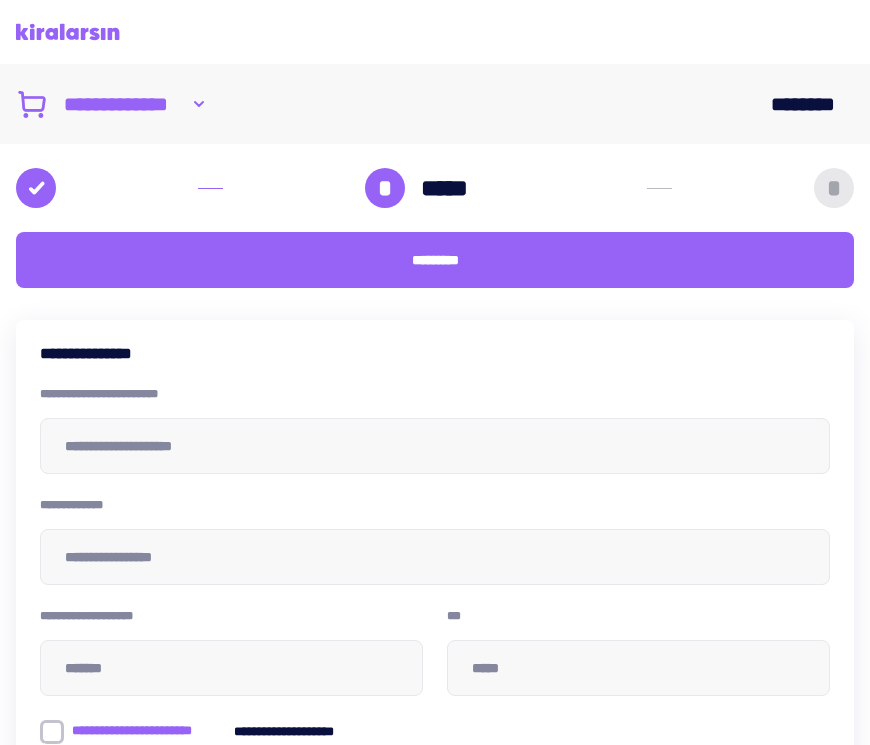 click at bounding box center [68, 32] 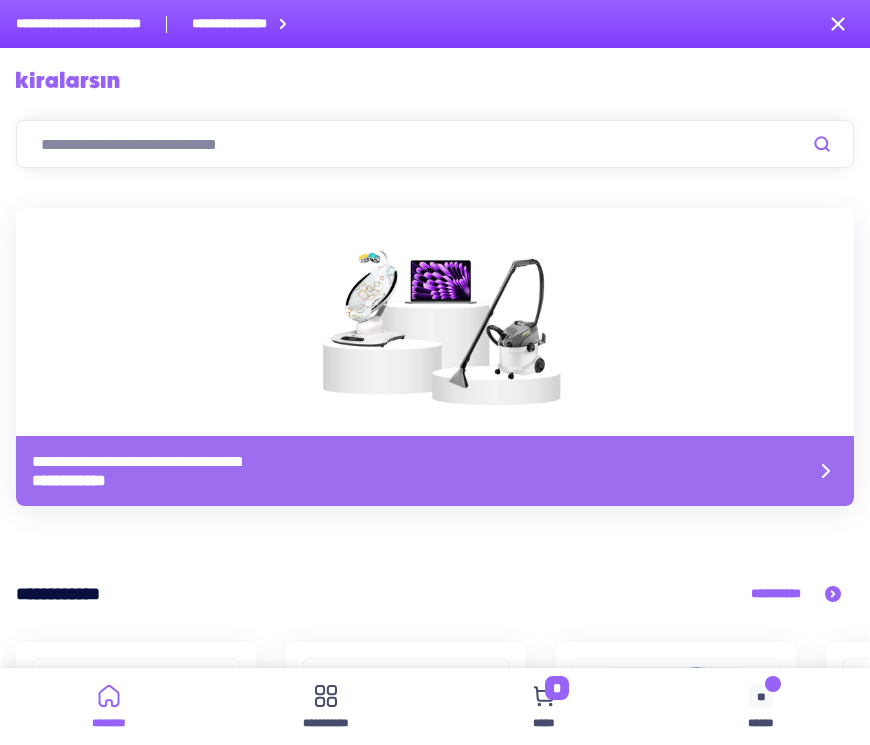 click at bounding box center [435, 144] 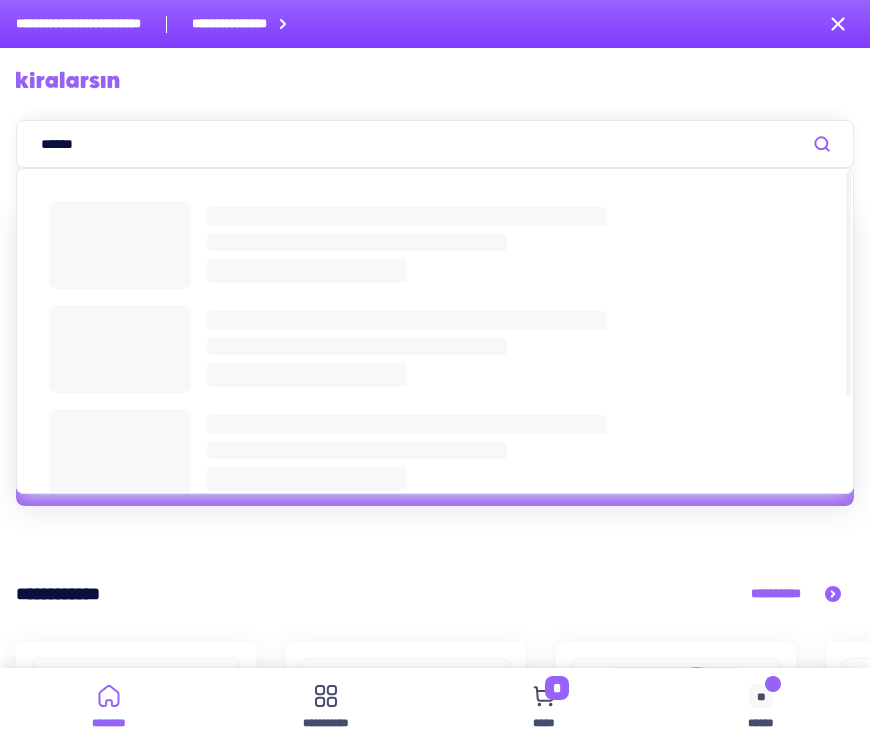 type on "******" 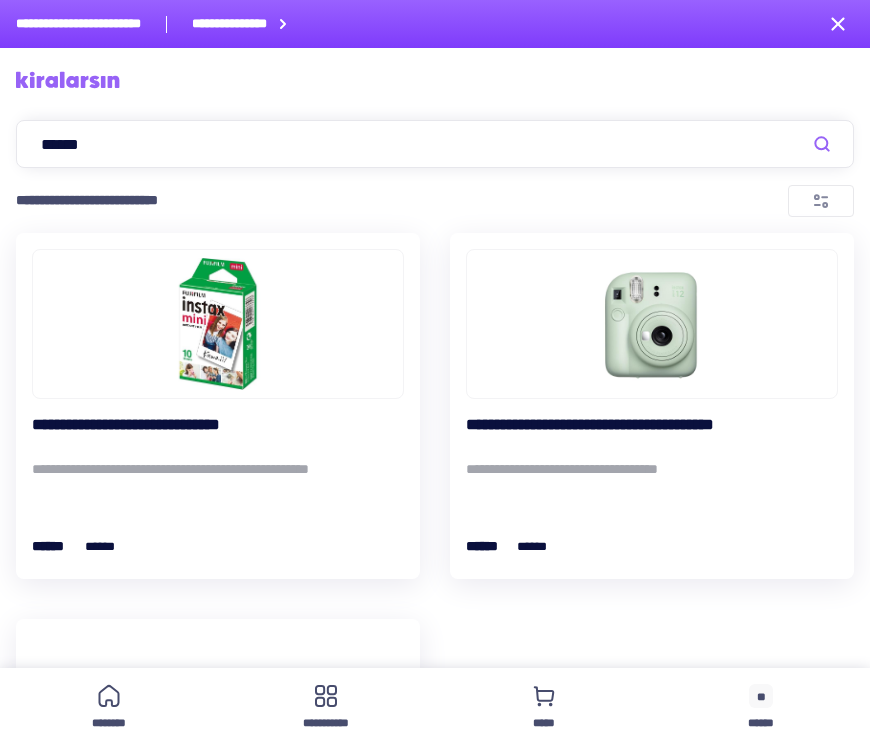 scroll, scrollTop: 0, scrollLeft: 0, axis: both 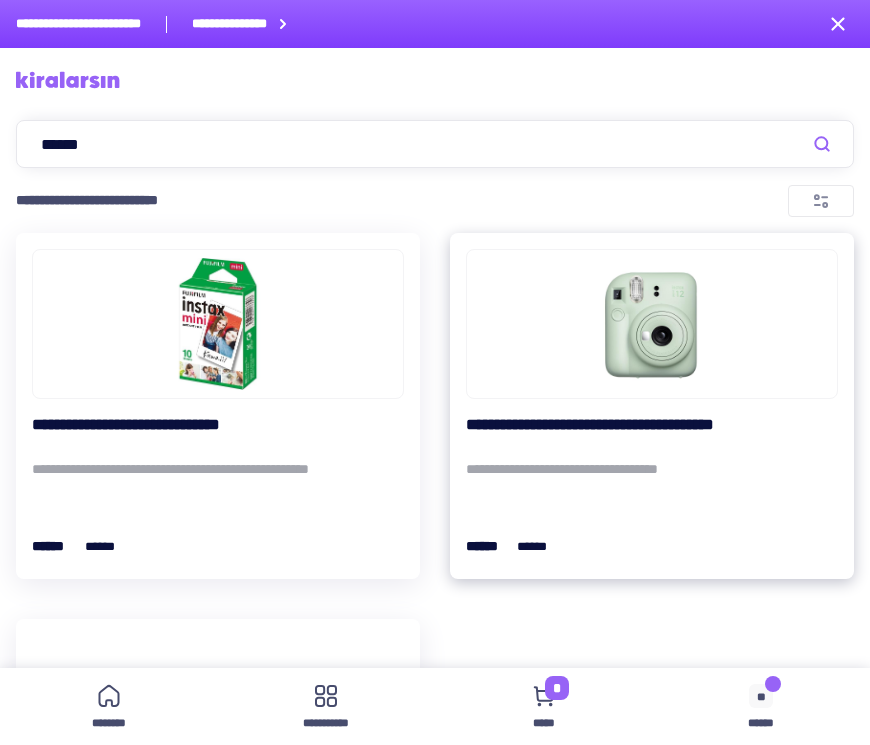 click at bounding box center (652, 324) 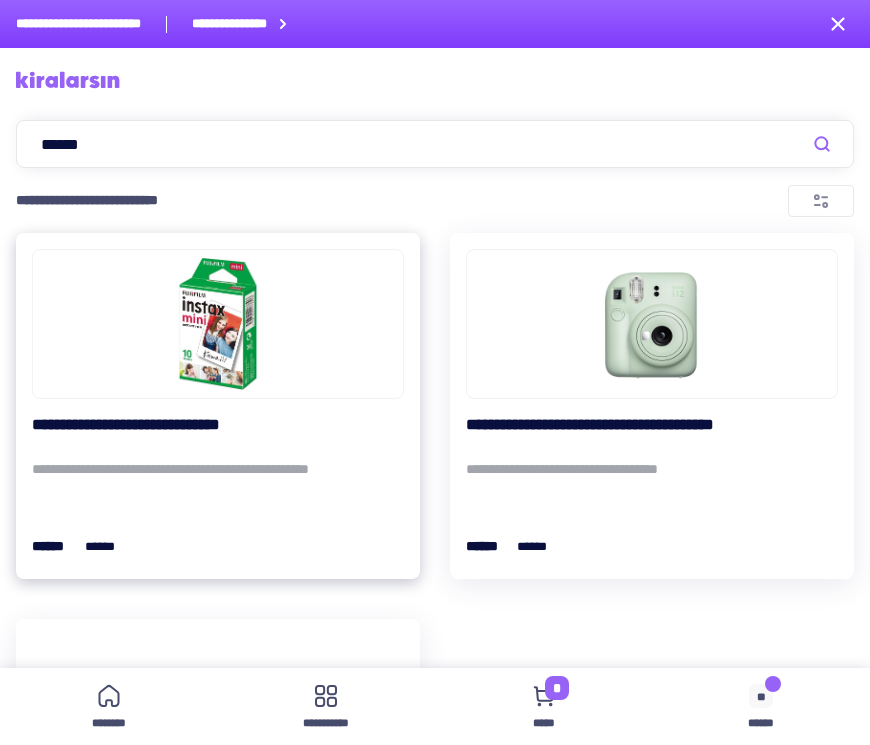 type 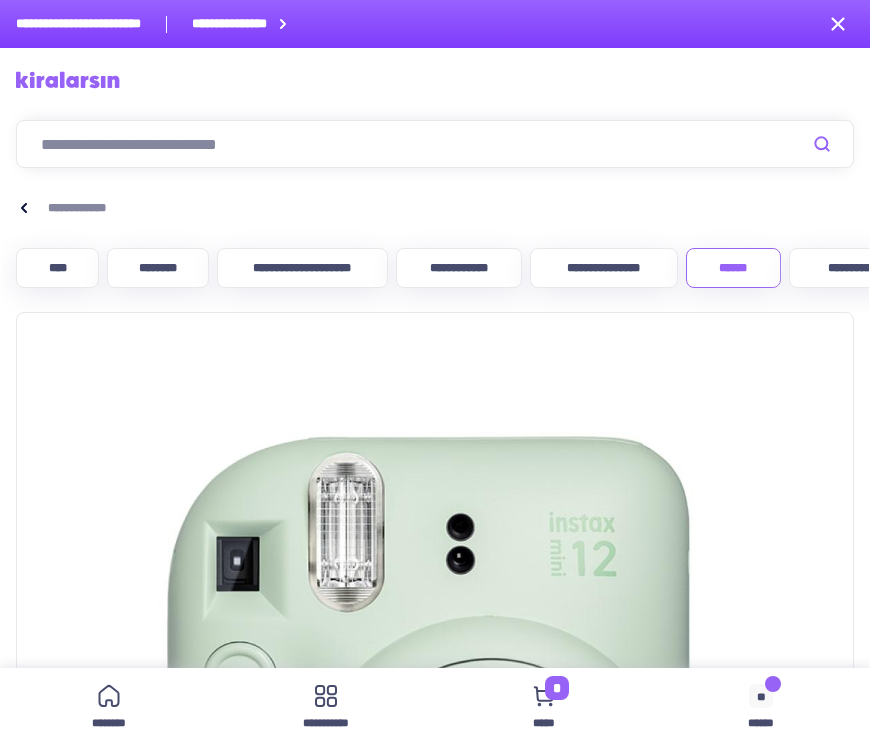 scroll, scrollTop: 0, scrollLeft: 290, axis: horizontal 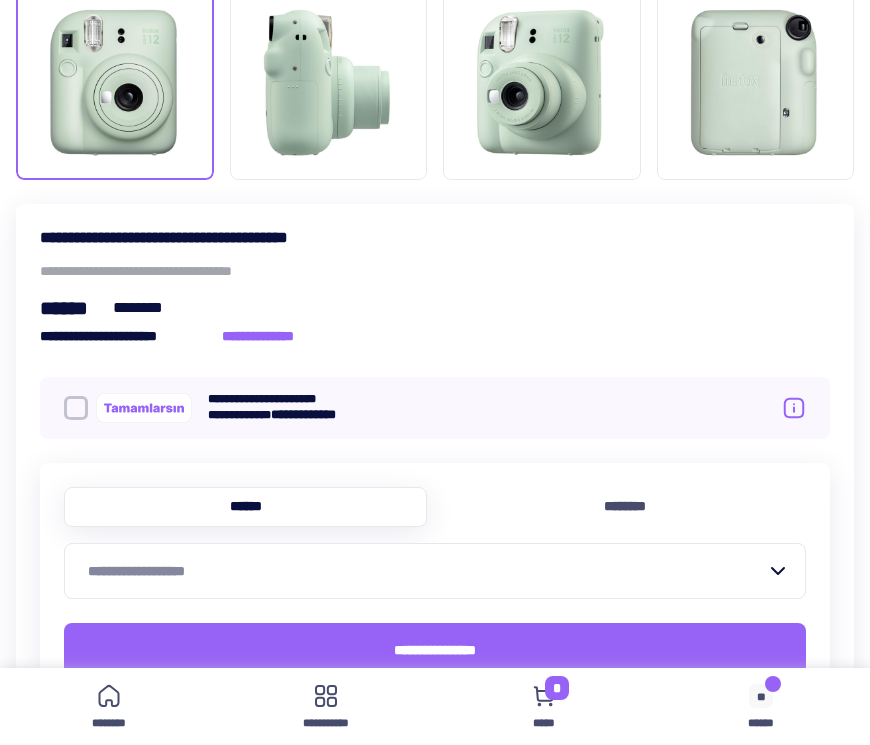 click on "**********" at bounding box center [423, 571] 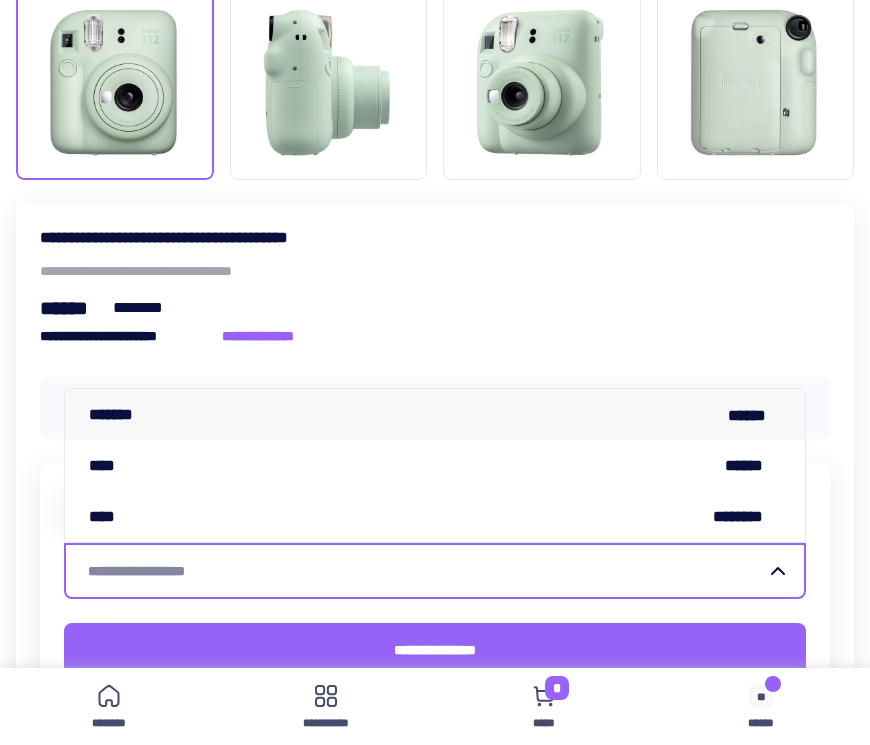 click on "******* ******" at bounding box center [435, 414] 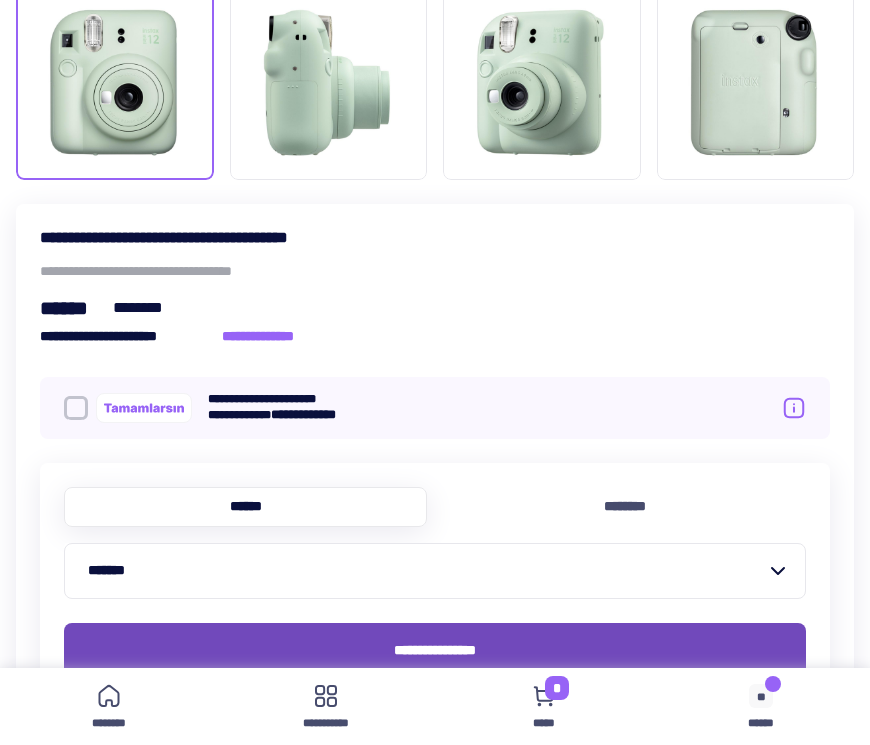 click on "**********" at bounding box center (435, 651) 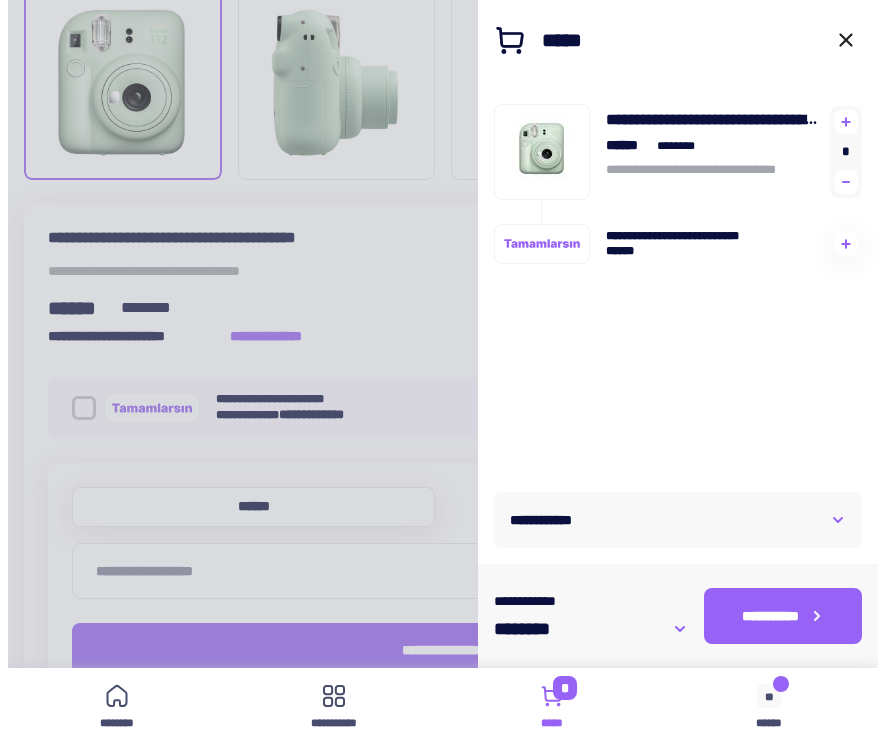 scroll, scrollTop: 1215, scrollLeft: 0, axis: vertical 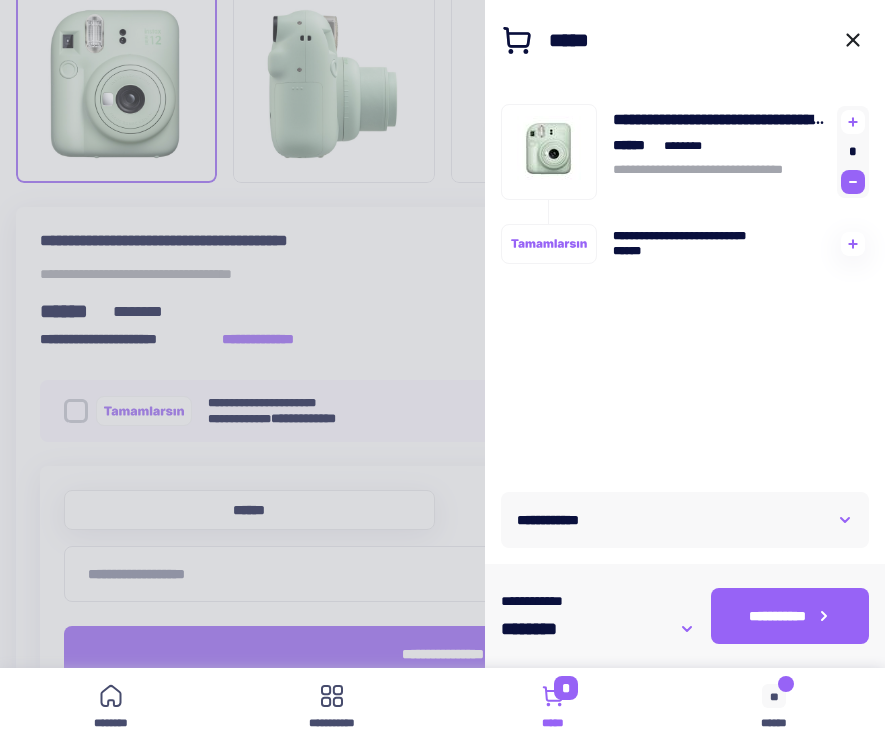 click at bounding box center [853, 182] 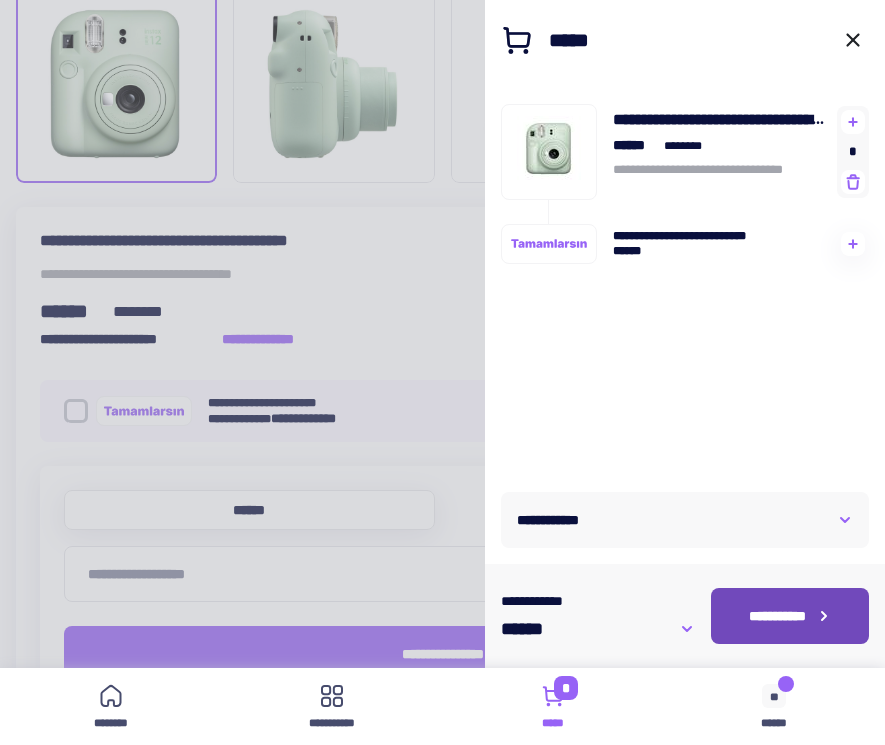 click on "**********" at bounding box center (790, 616) 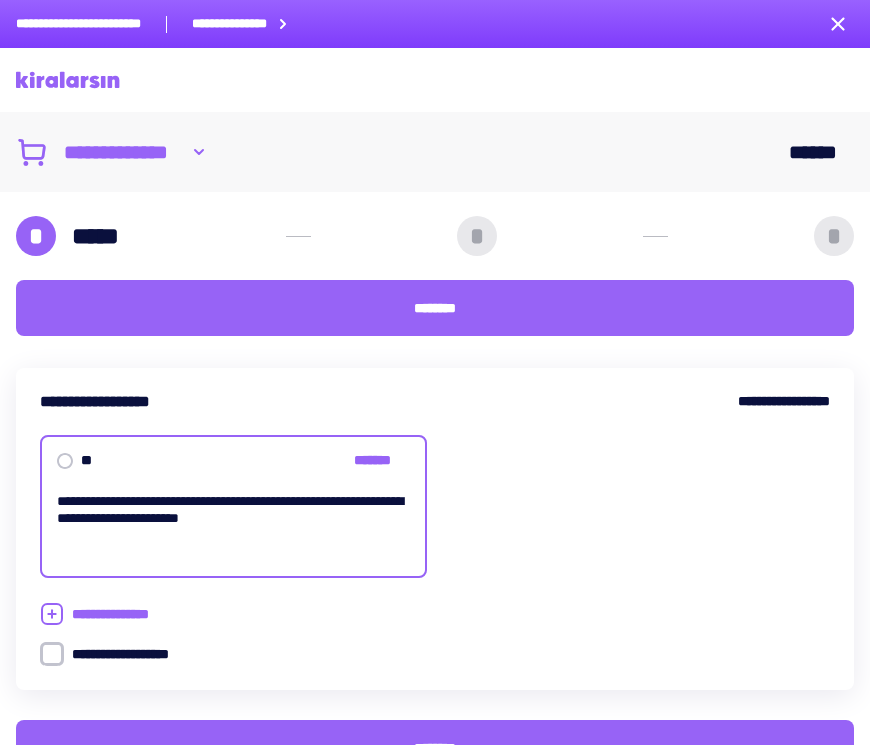 scroll, scrollTop: 63, scrollLeft: 0, axis: vertical 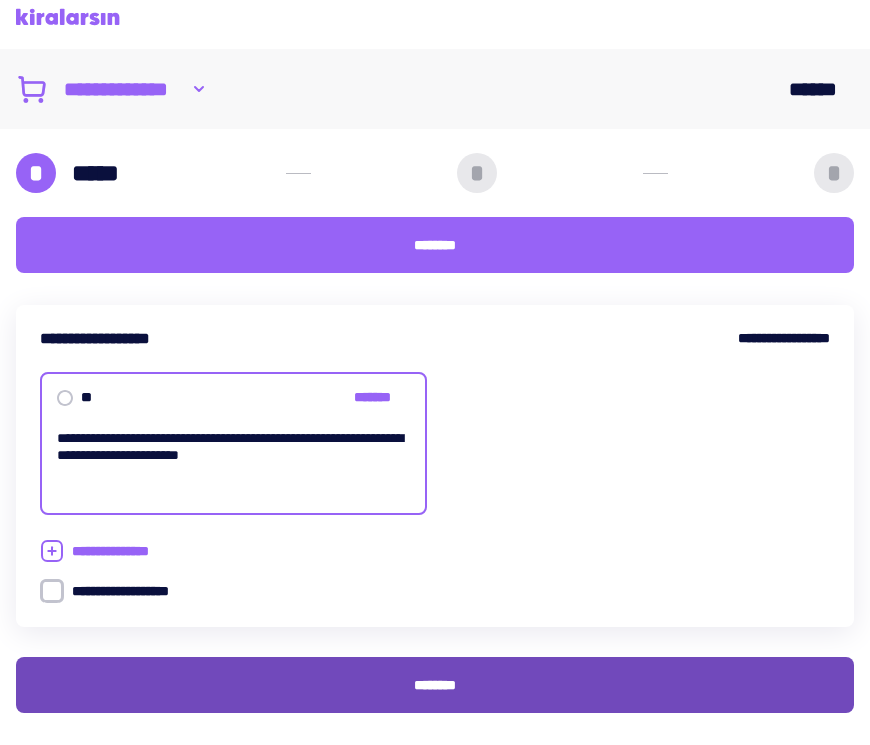 click on "********" at bounding box center (435, 685) 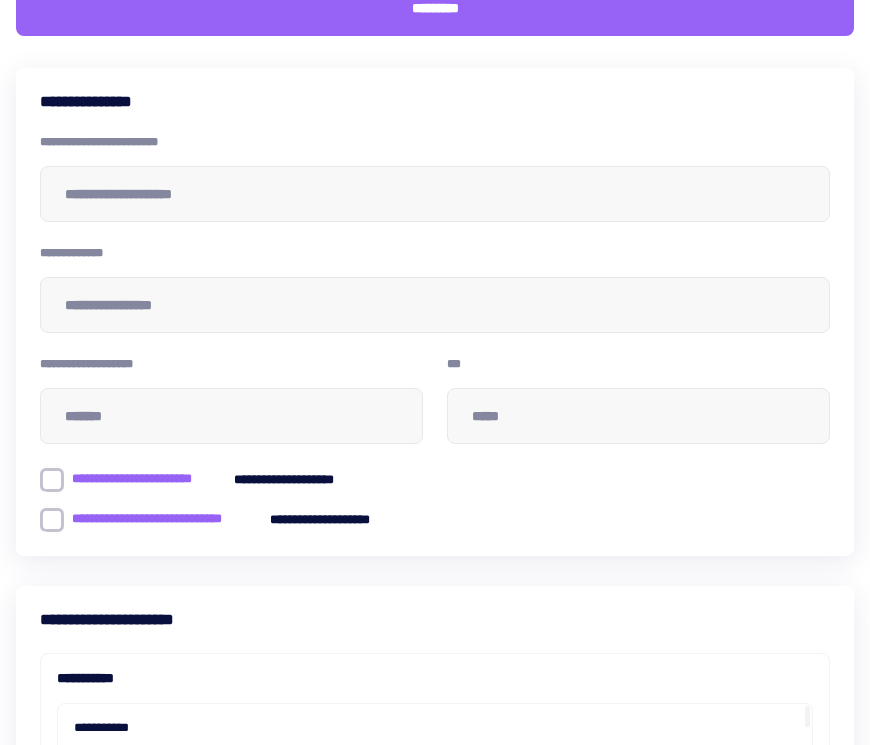 scroll, scrollTop: 400, scrollLeft: 0, axis: vertical 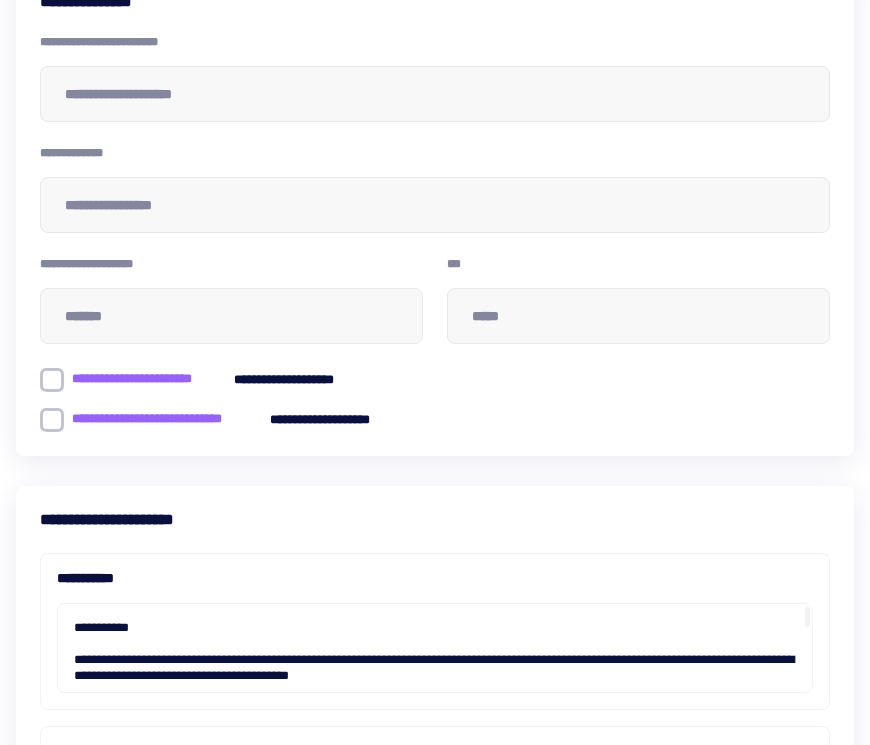 click at bounding box center [52, 380] 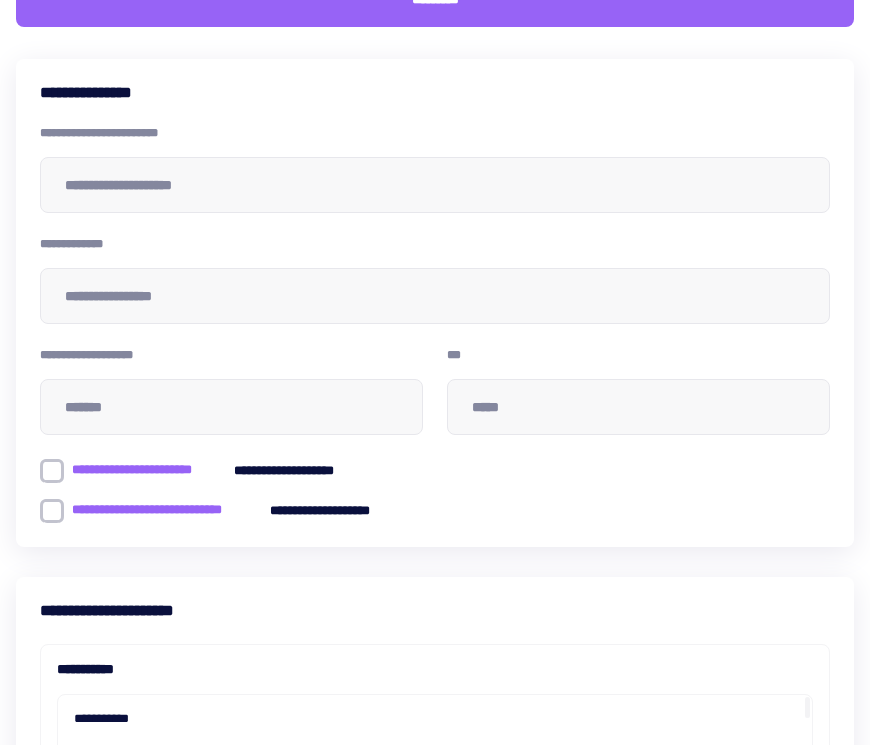 scroll, scrollTop: 200, scrollLeft: 0, axis: vertical 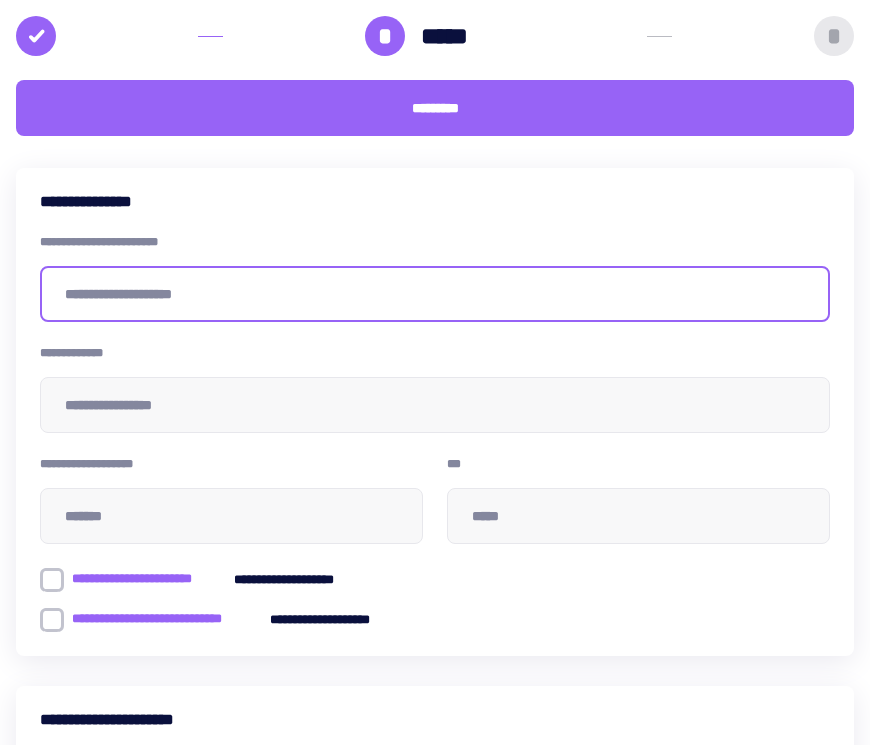 click at bounding box center (435, 294) 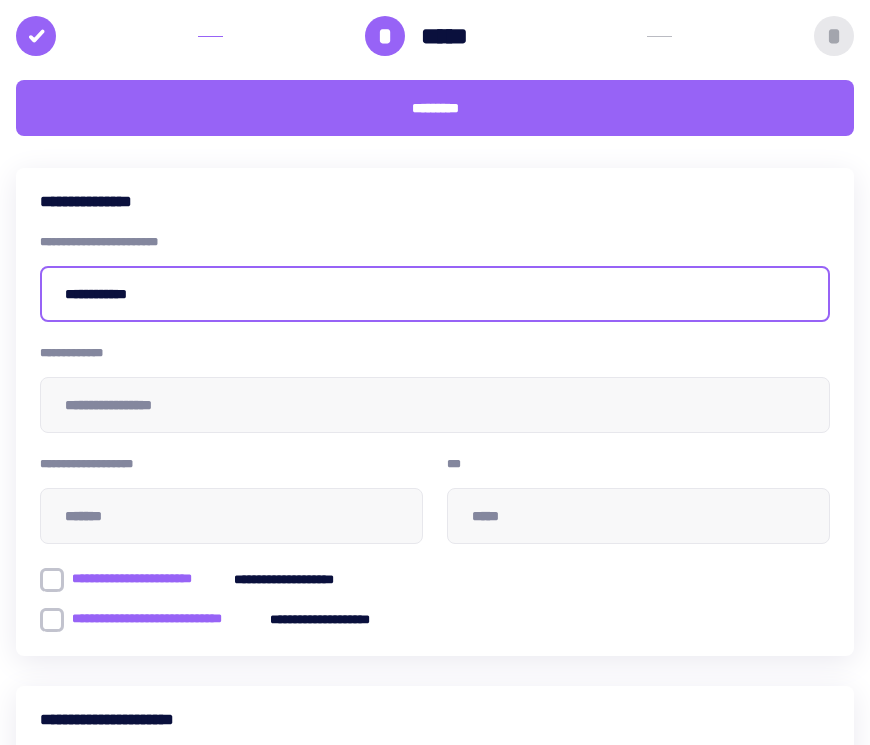 type on "**********" 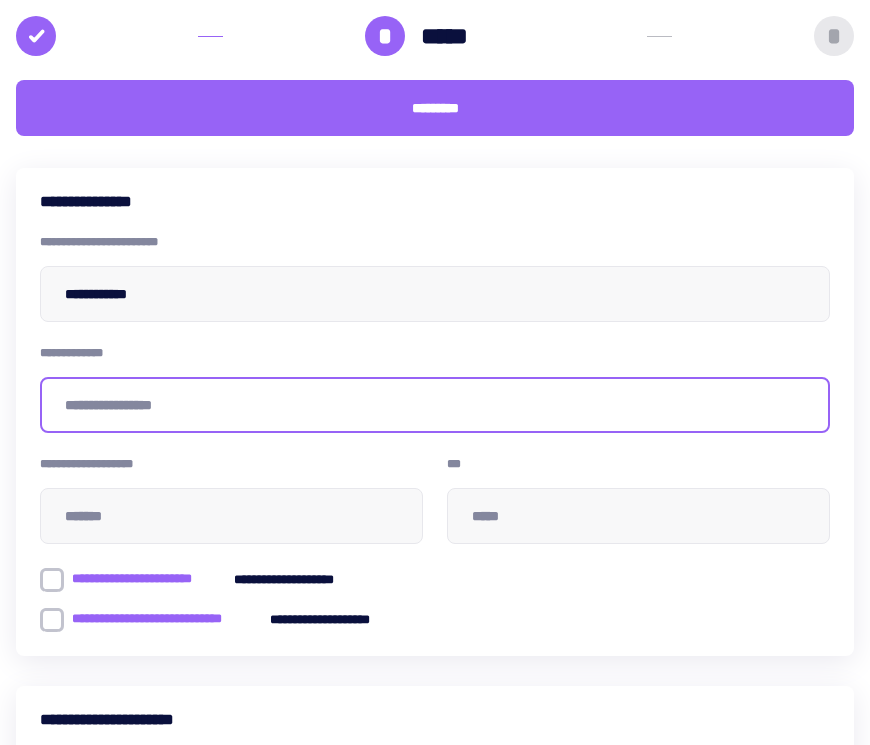 click at bounding box center [435, 405] 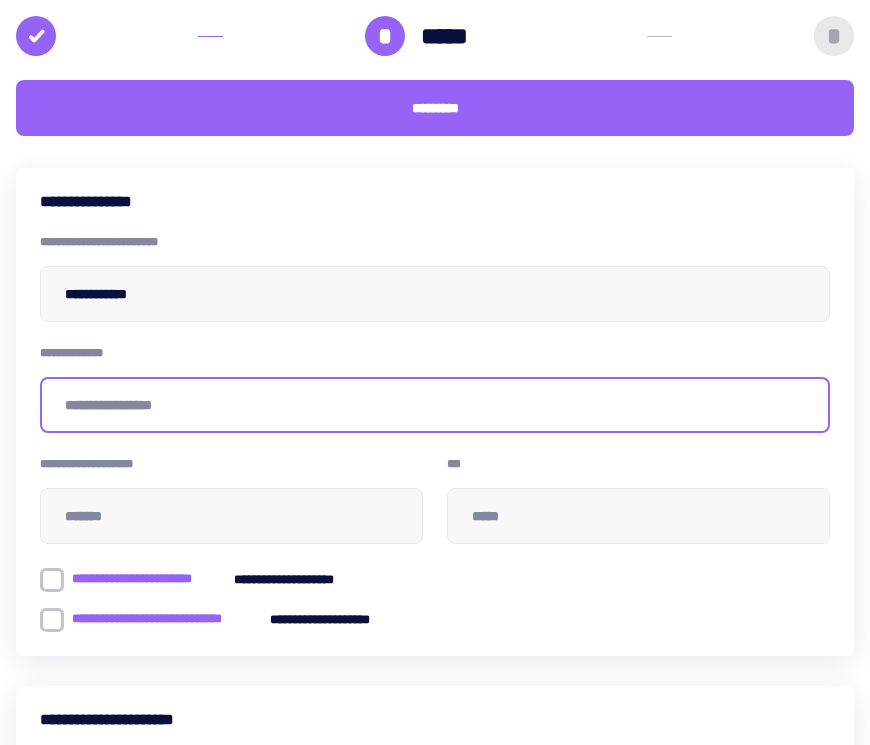 click at bounding box center (435, 405) 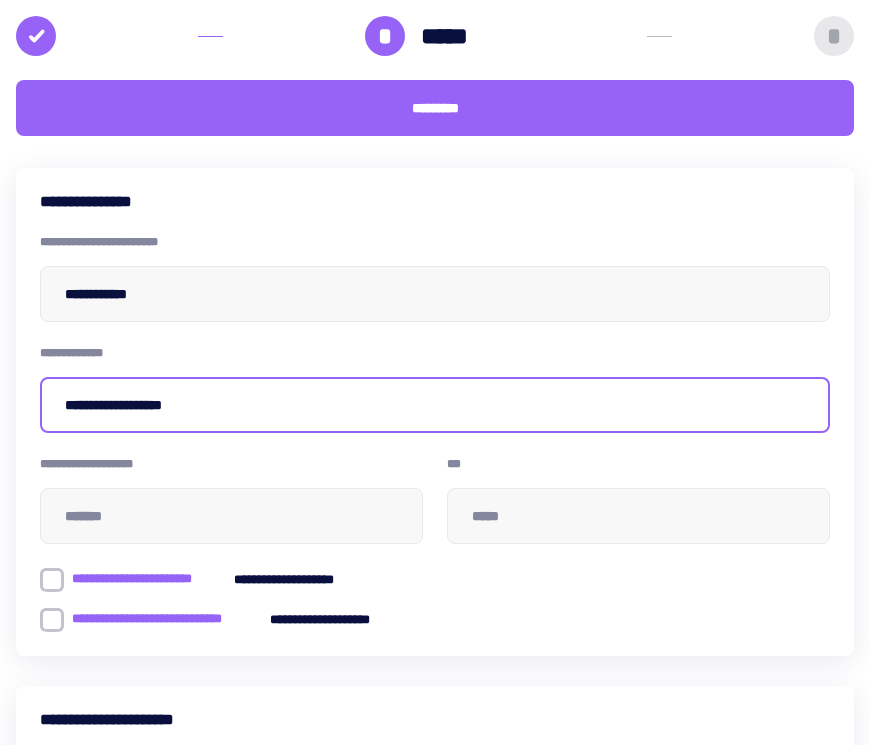 type on "**********" 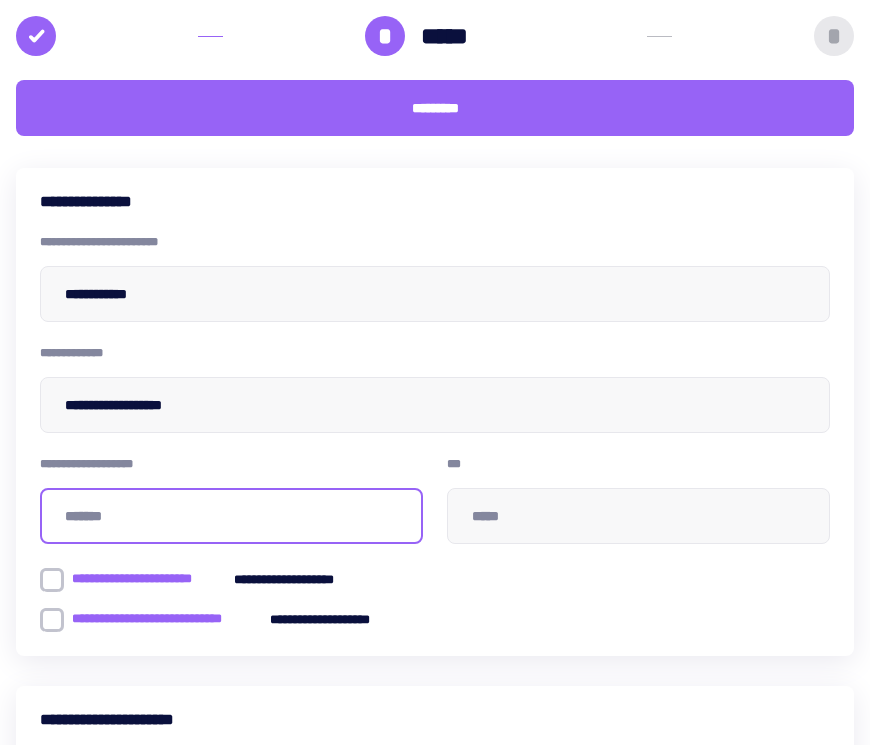 click at bounding box center (231, 516) 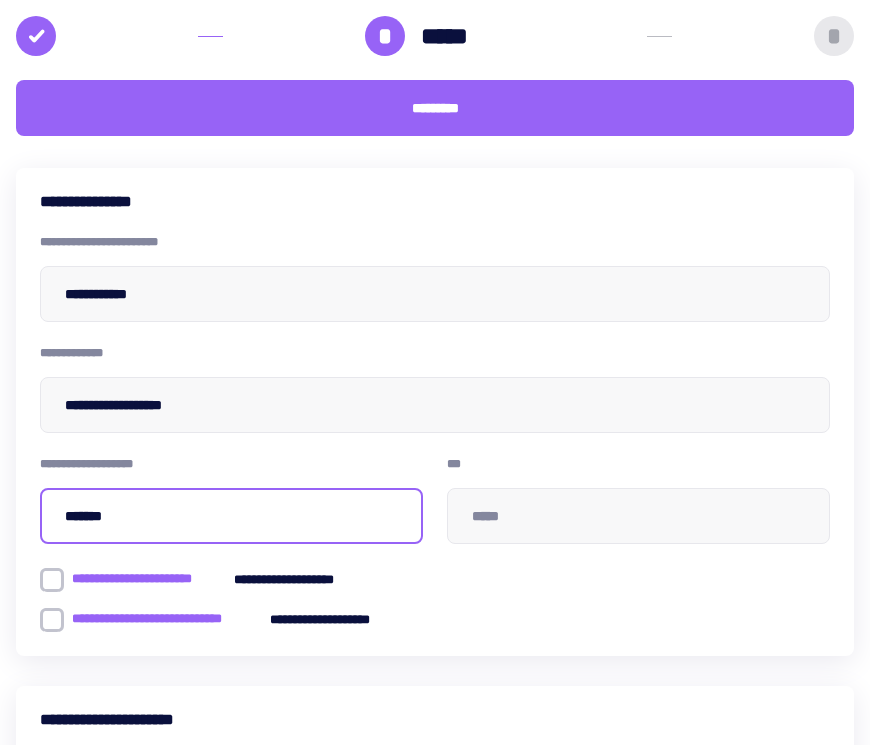 type on "*******" 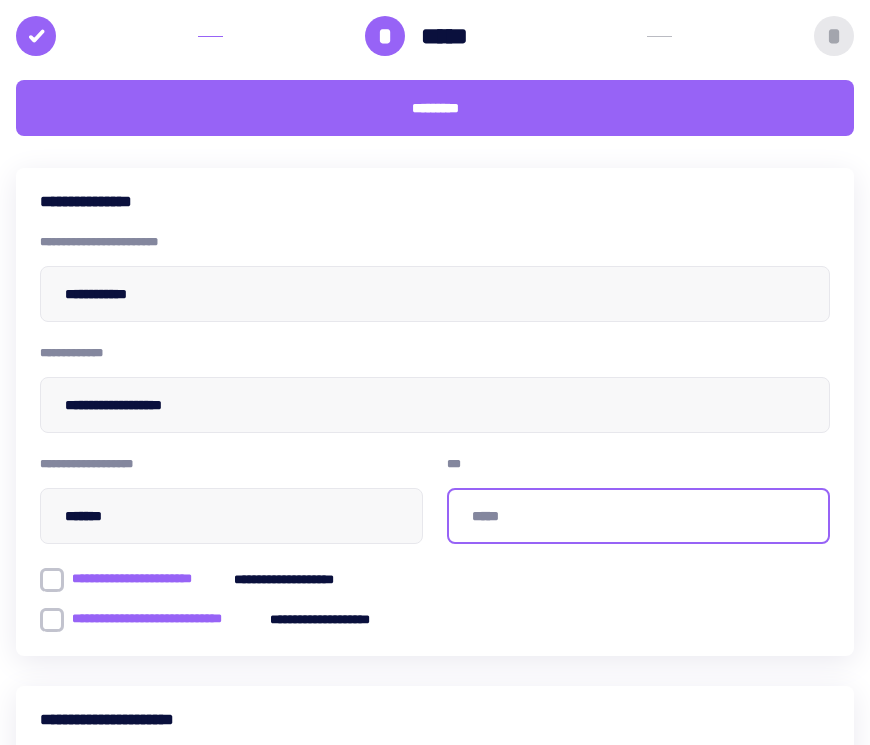 click at bounding box center [638, 516] 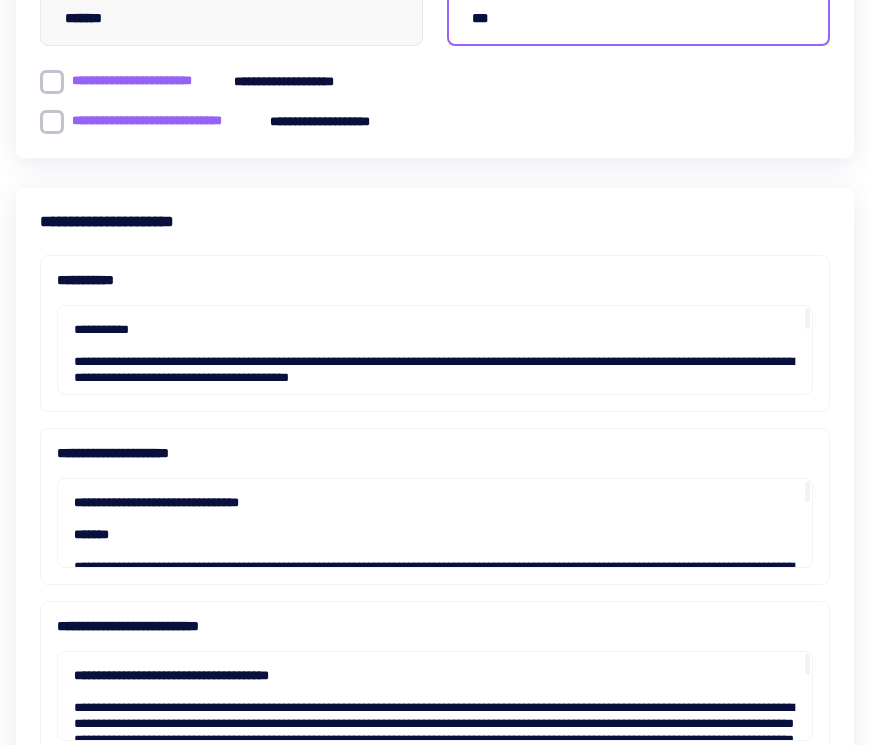 scroll, scrollTop: 853, scrollLeft: 0, axis: vertical 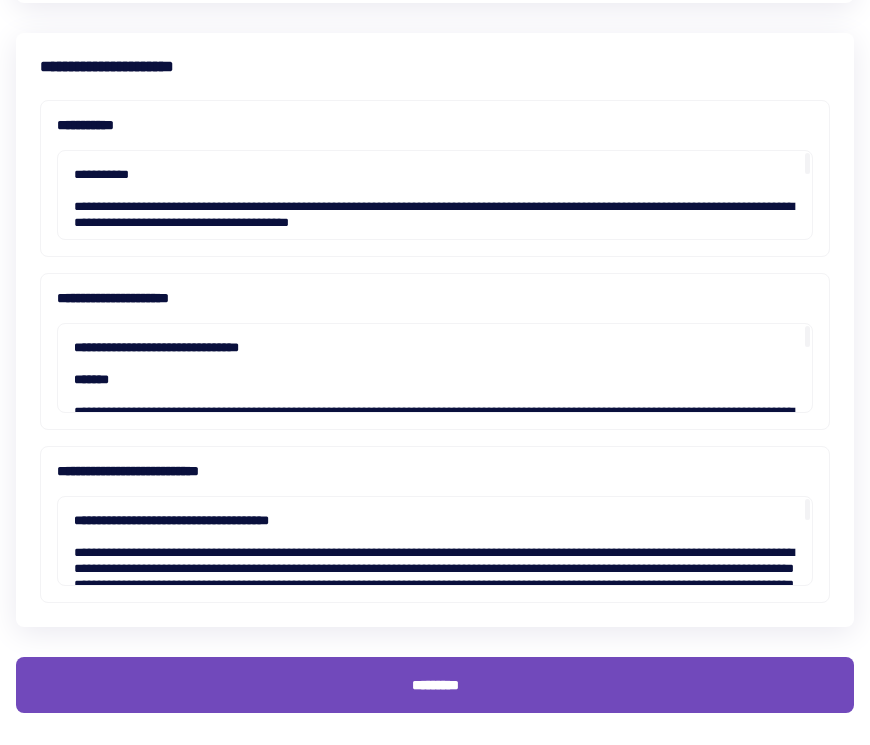 type on "***" 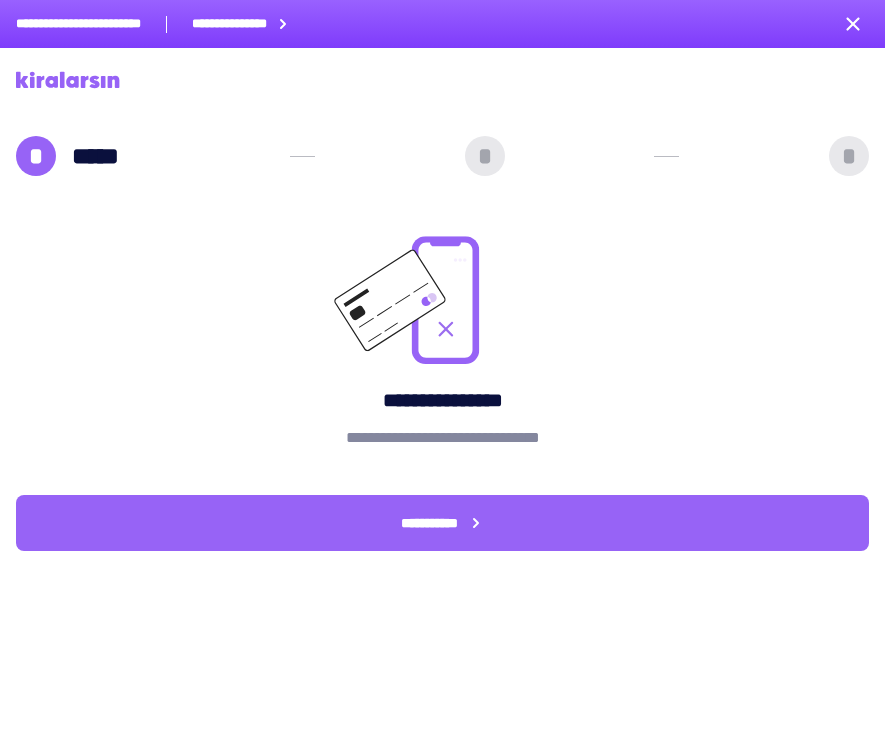scroll, scrollTop: 0, scrollLeft: 0, axis: both 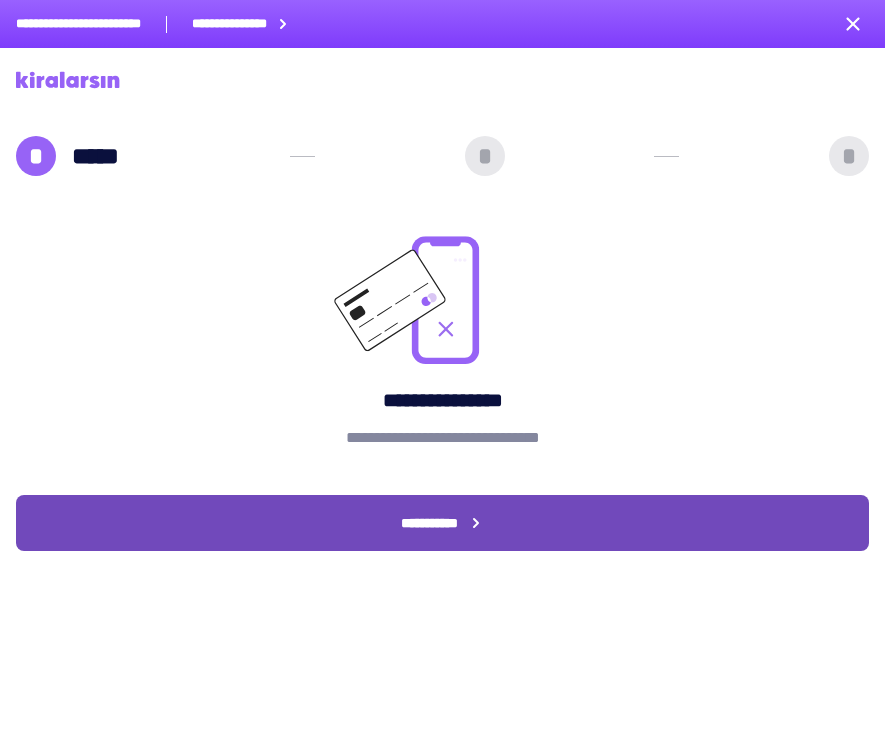 click 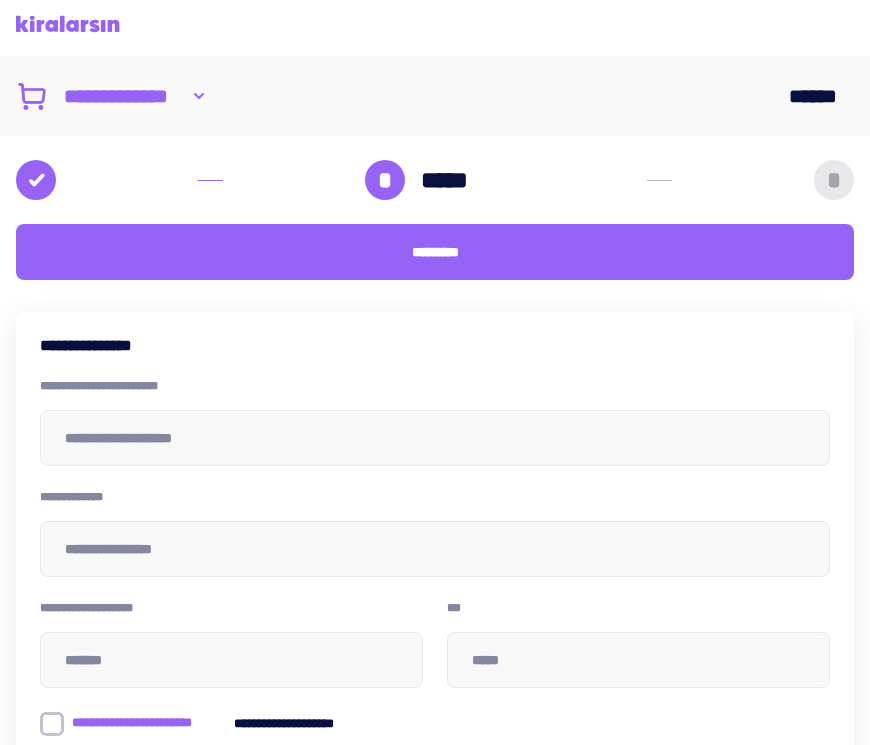 scroll, scrollTop: 0, scrollLeft: 0, axis: both 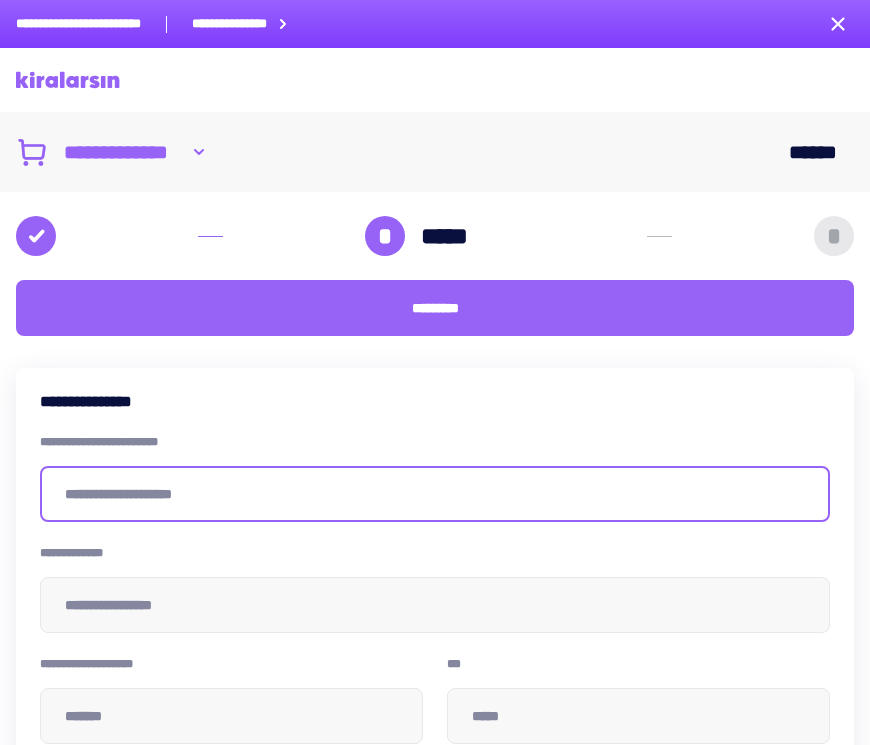 click at bounding box center (435, 494) 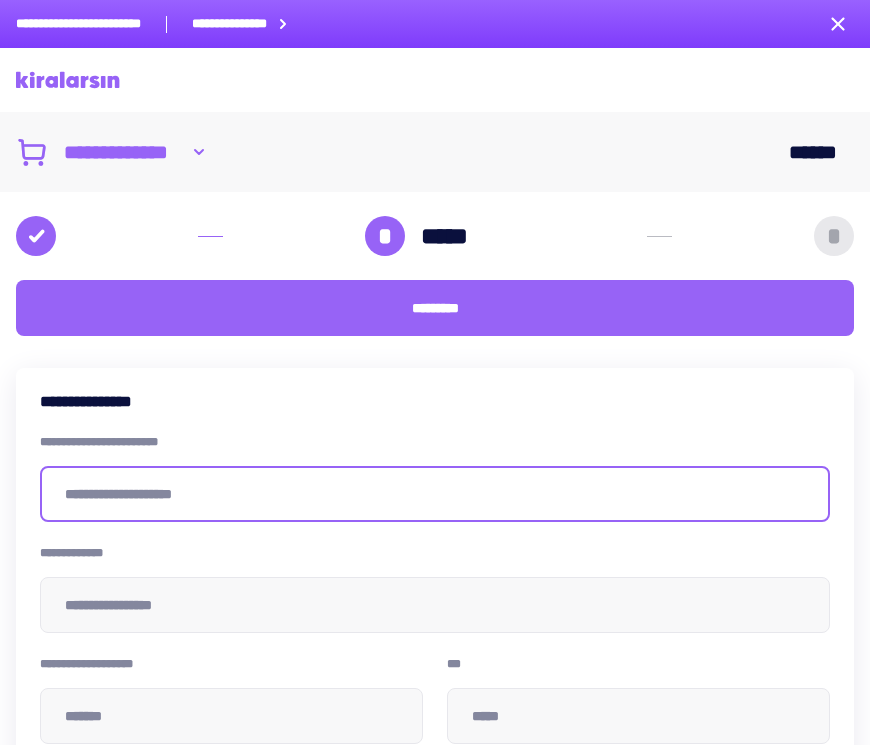 click at bounding box center (435, 494) 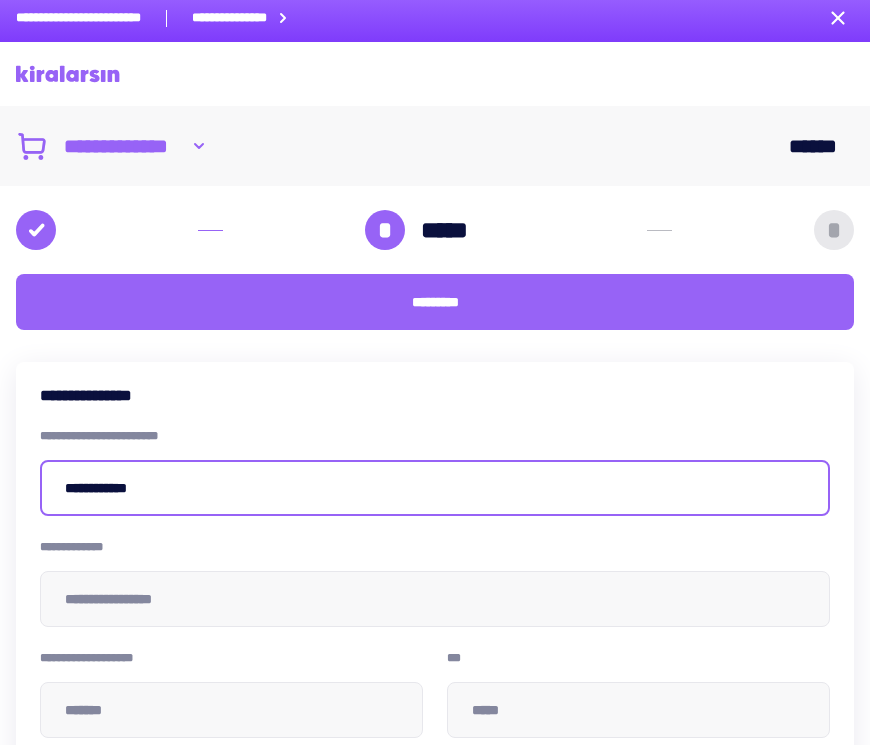scroll, scrollTop: 200, scrollLeft: 0, axis: vertical 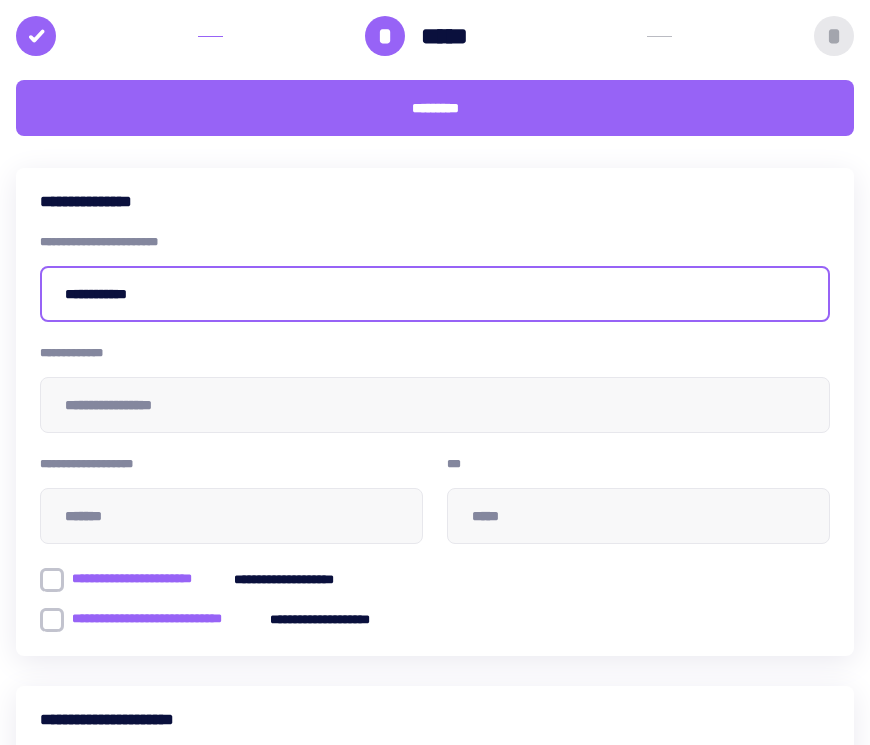type on "**********" 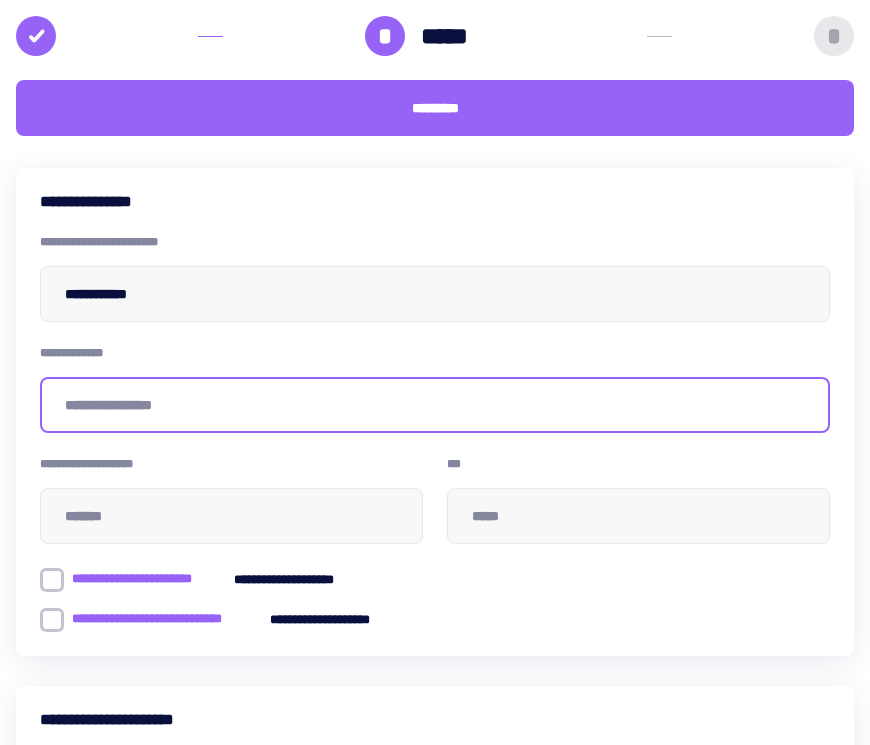 click at bounding box center [435, 405] 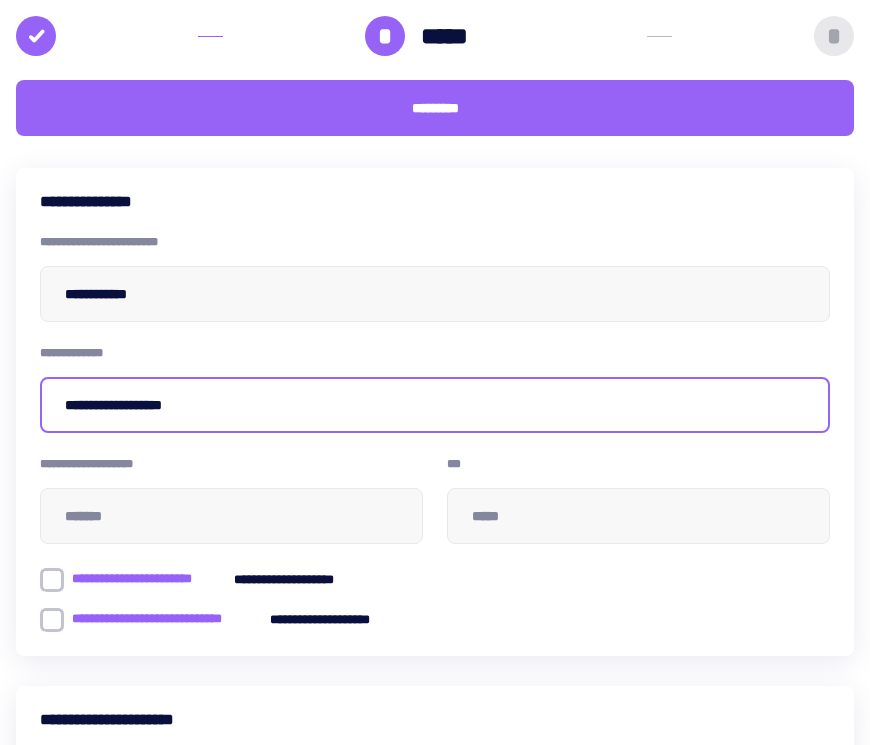 type on "**********" 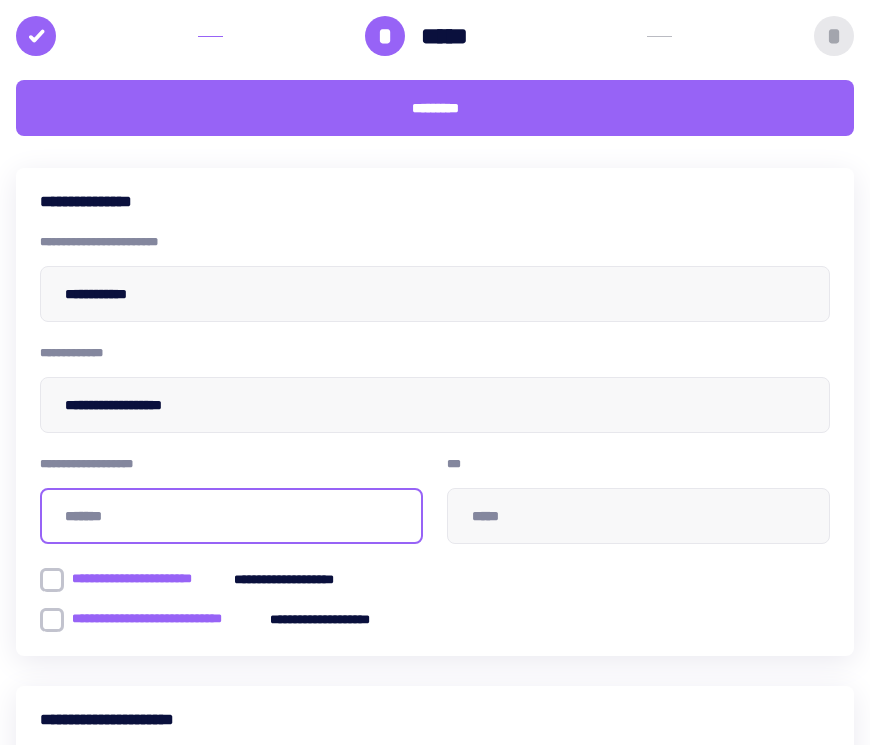 click at bounding box center [231, 516] 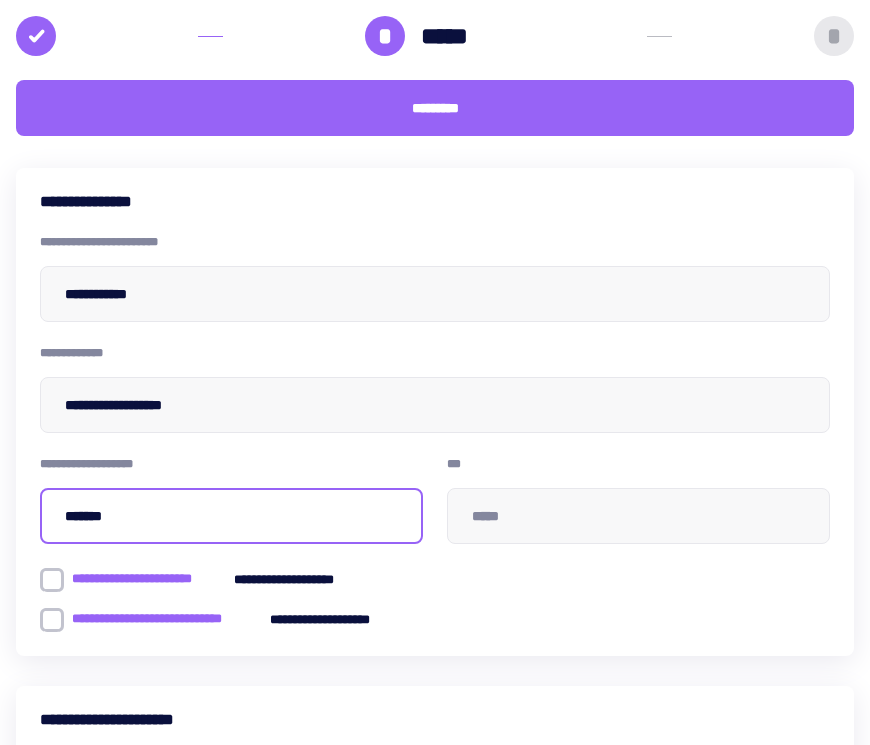 type on "*****" 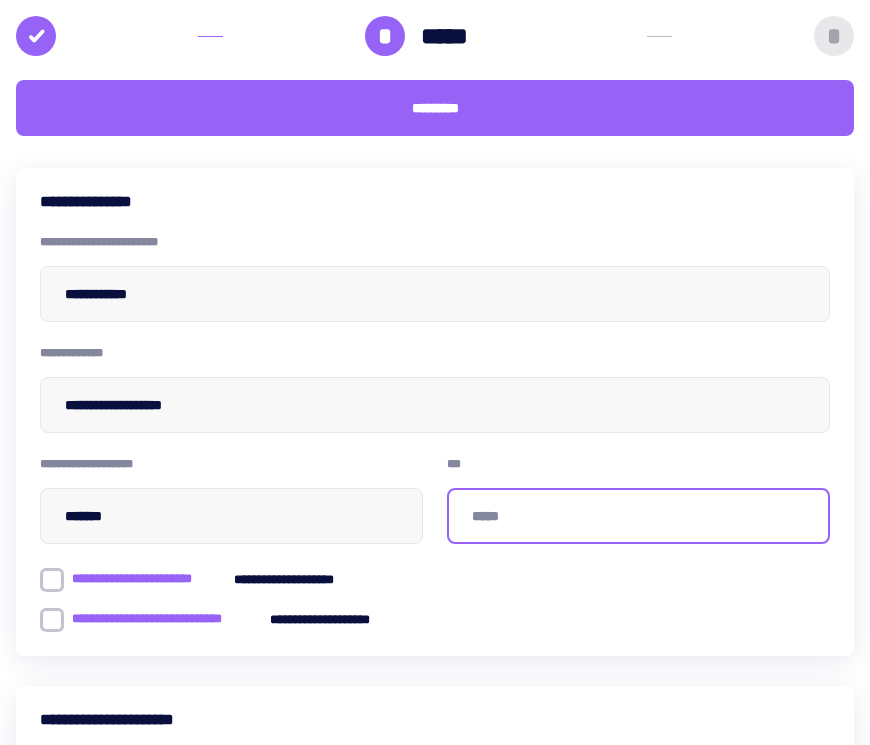 click at bounding box center [638, 516] 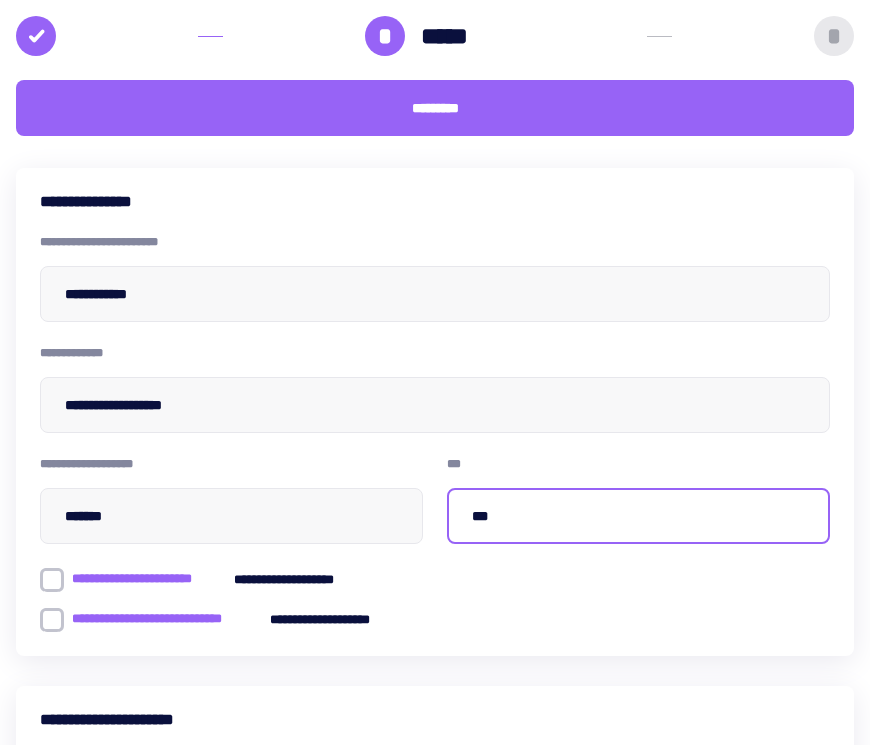 type on "***" 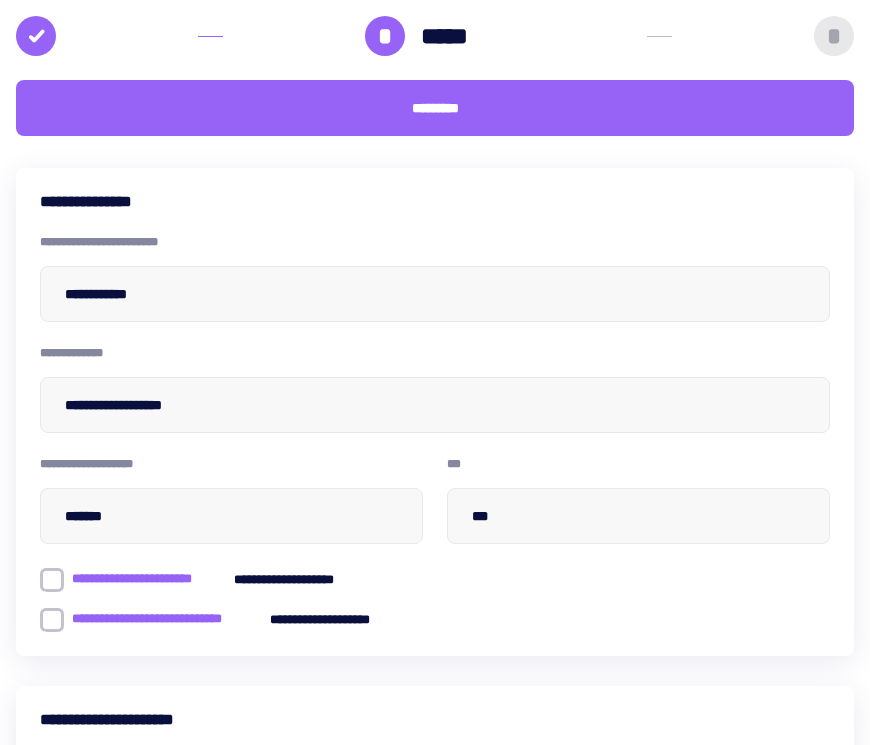 click at bounding box center [52, 580] 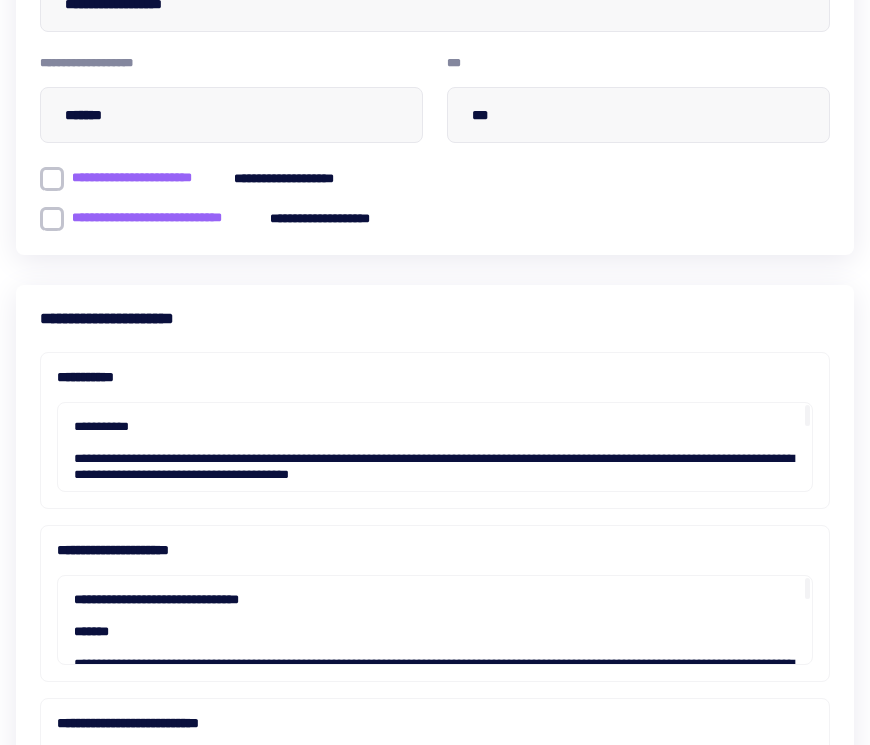 scroll, scrollTop: 853, scrollLeft: 0, axis: vertical 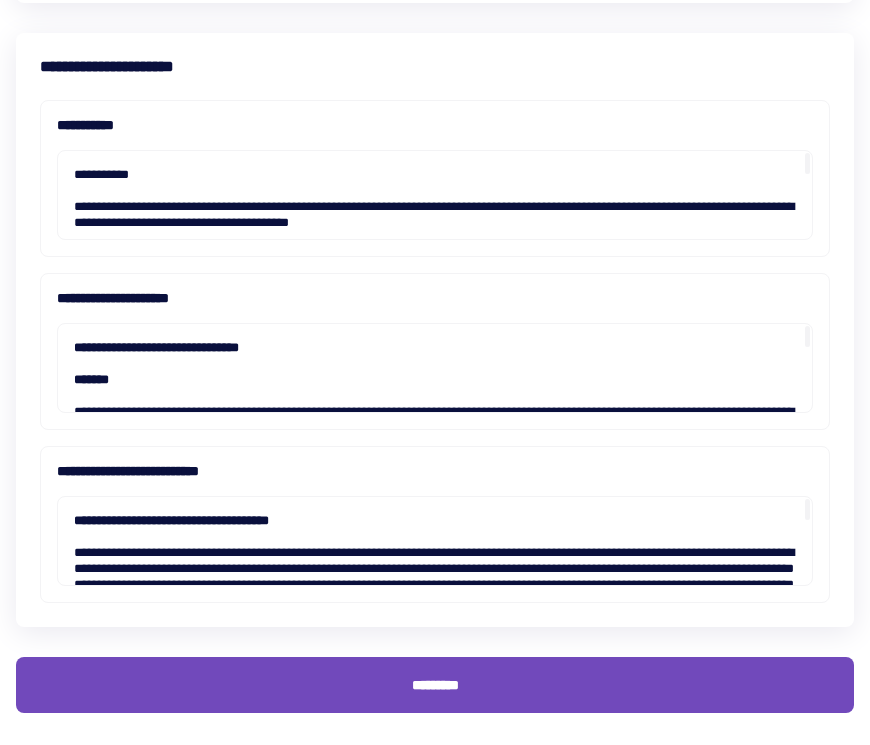 click on "*********" at bounding box center [435, 685] 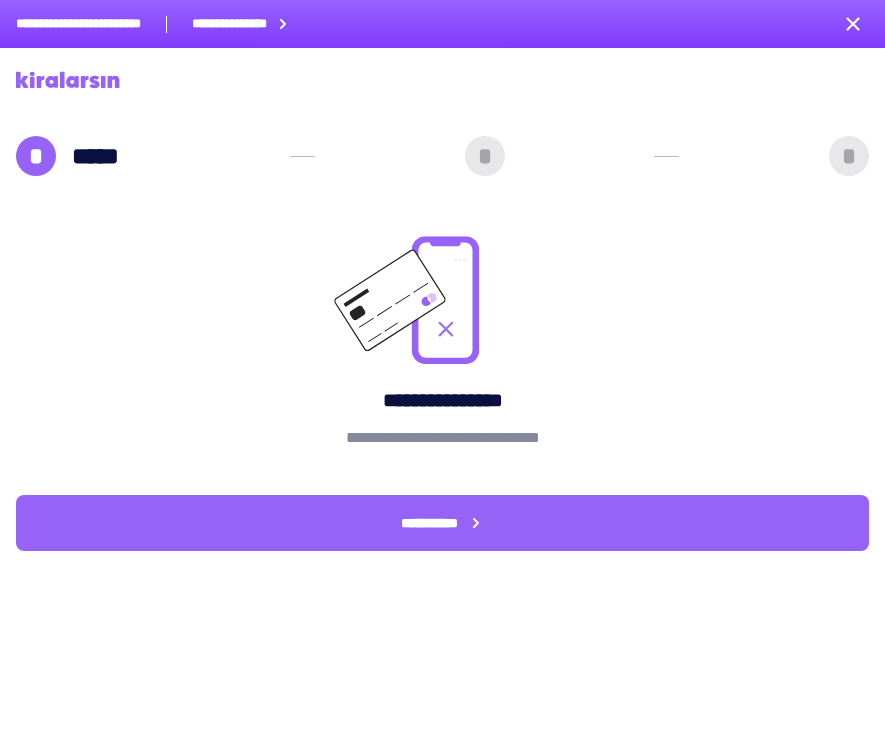 scroll, scrollTop: 0, scrollLeft: 0, axis: both 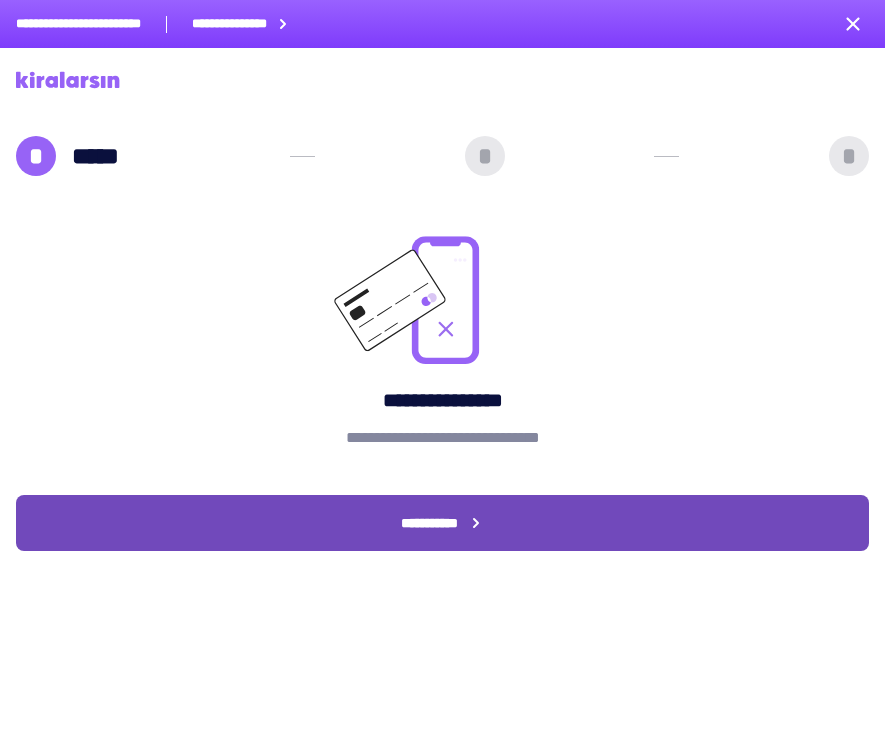click on "**********" at bounding box center [442, 523] 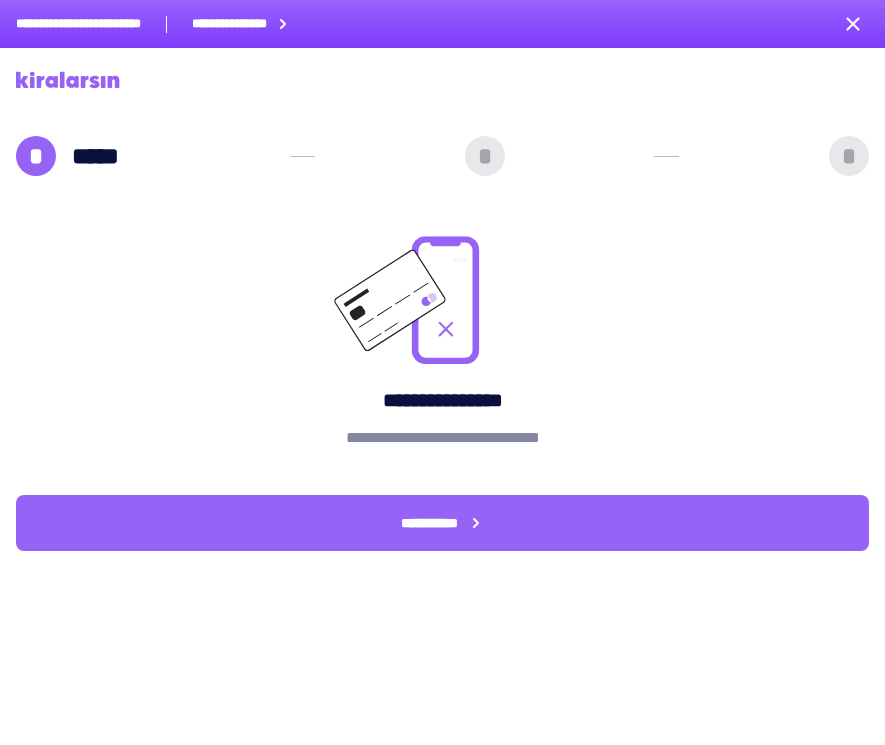 click on "**********" at bounding box center [442, 393] 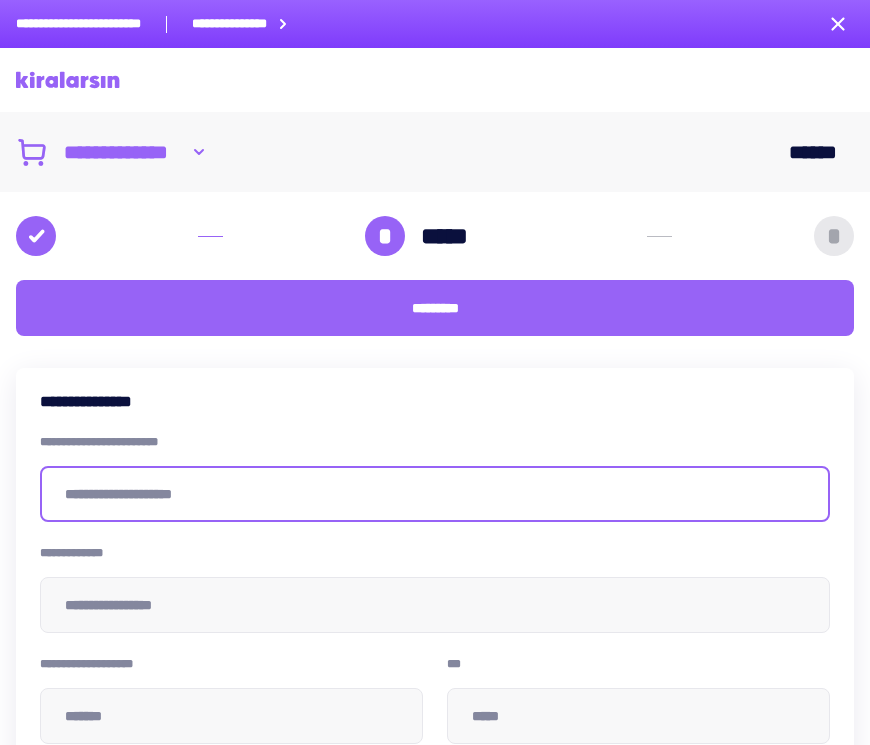 click at bounding box center (435, 494) 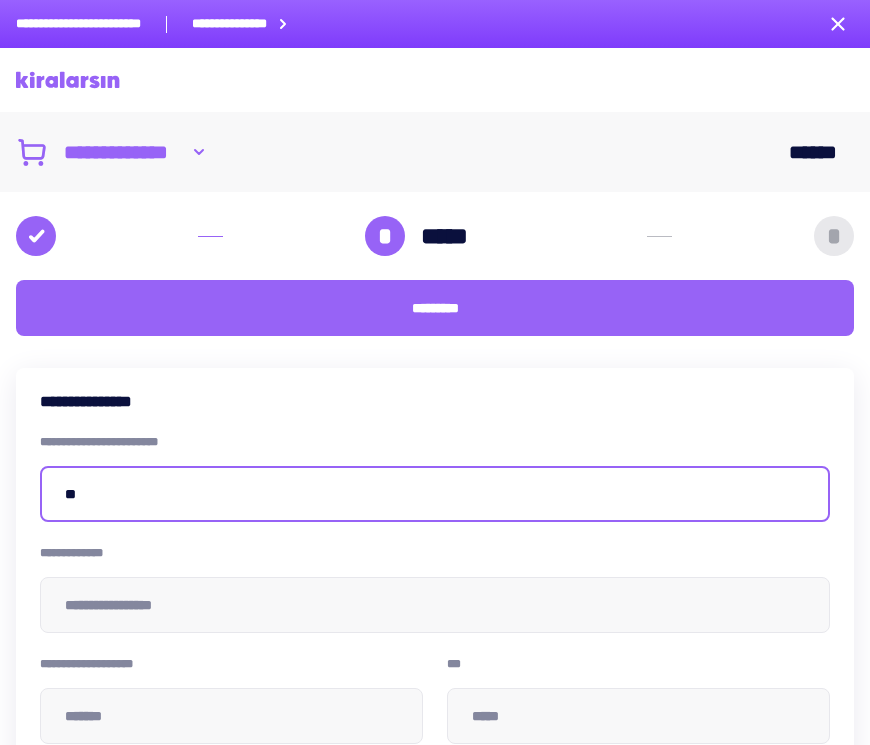 type on "*" 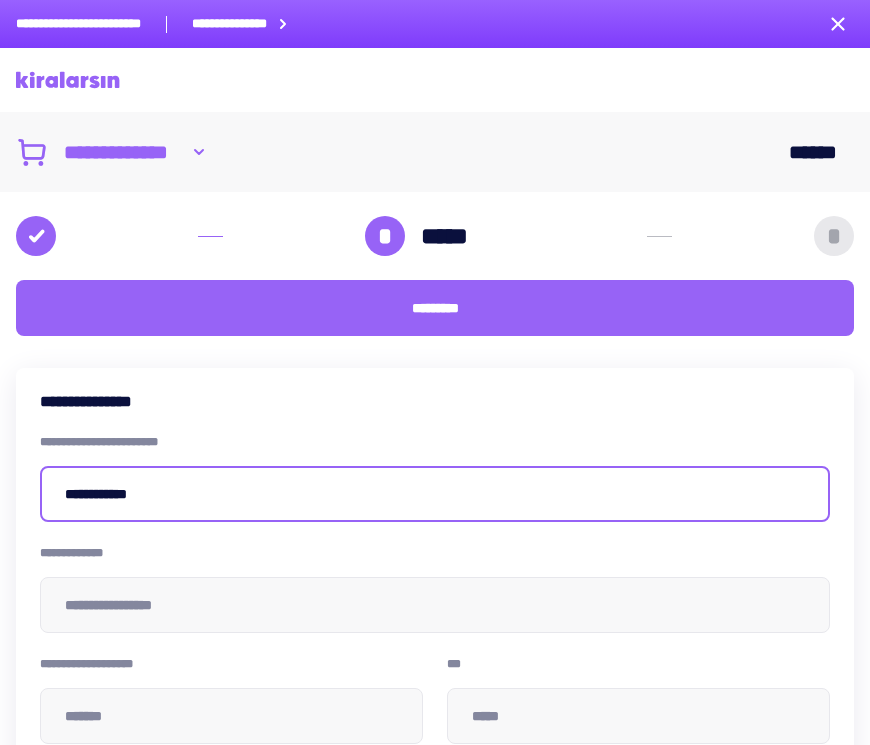 type on "**********" 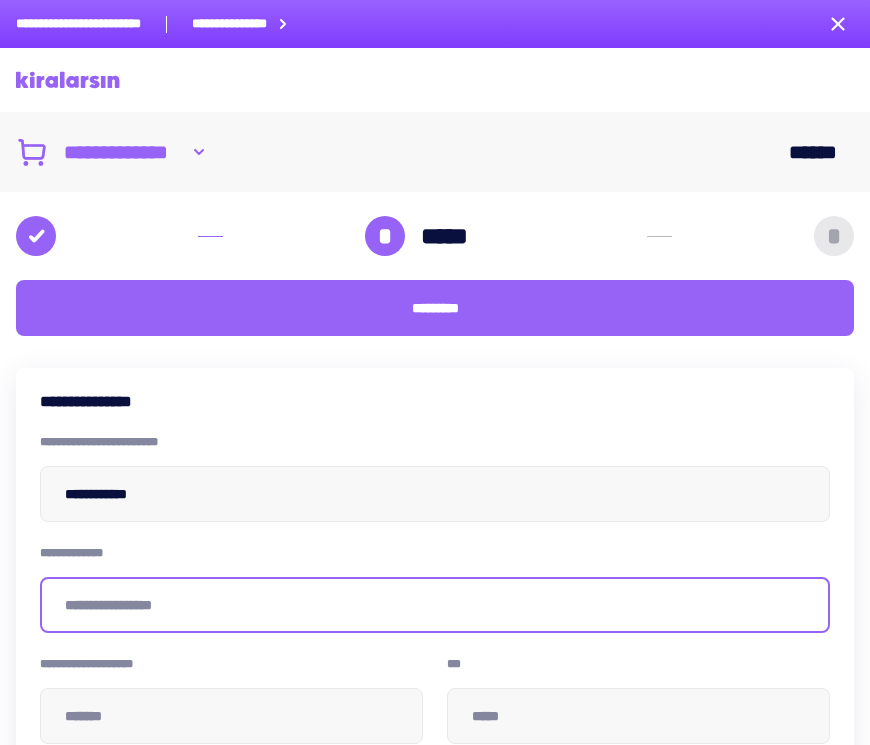 click at bounding box center (435, 605) 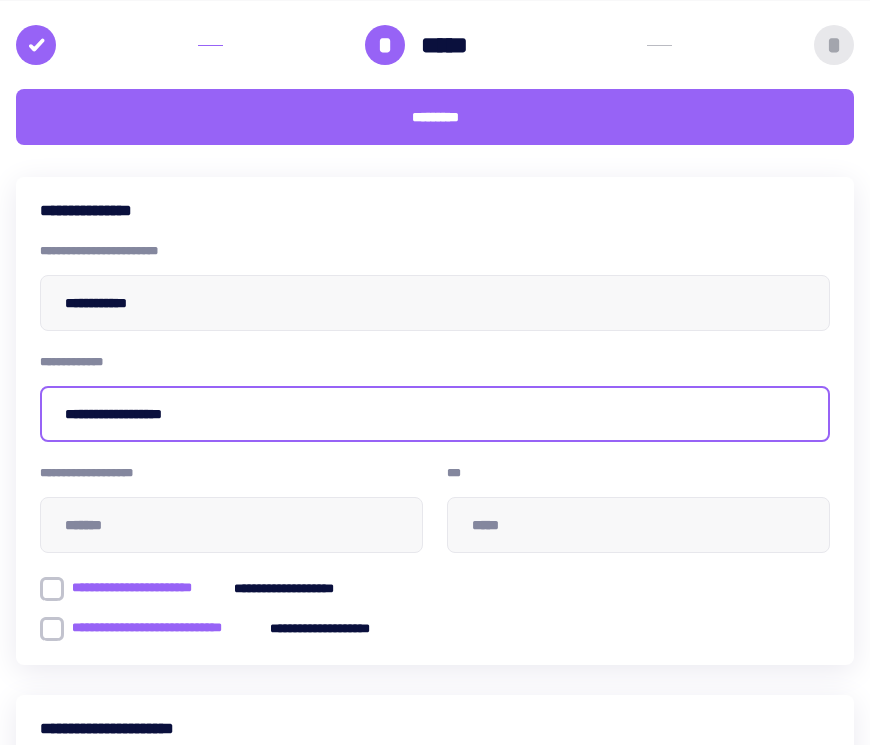 scroll, scrollTop: 200, scrollLeft: 0, axis: vertical 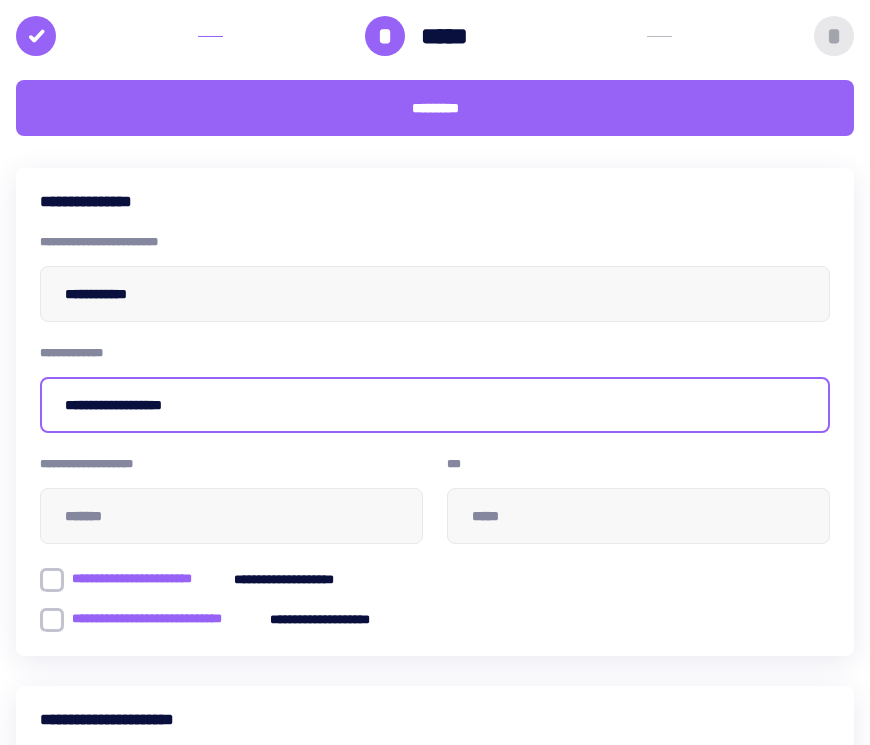 type on "**********" 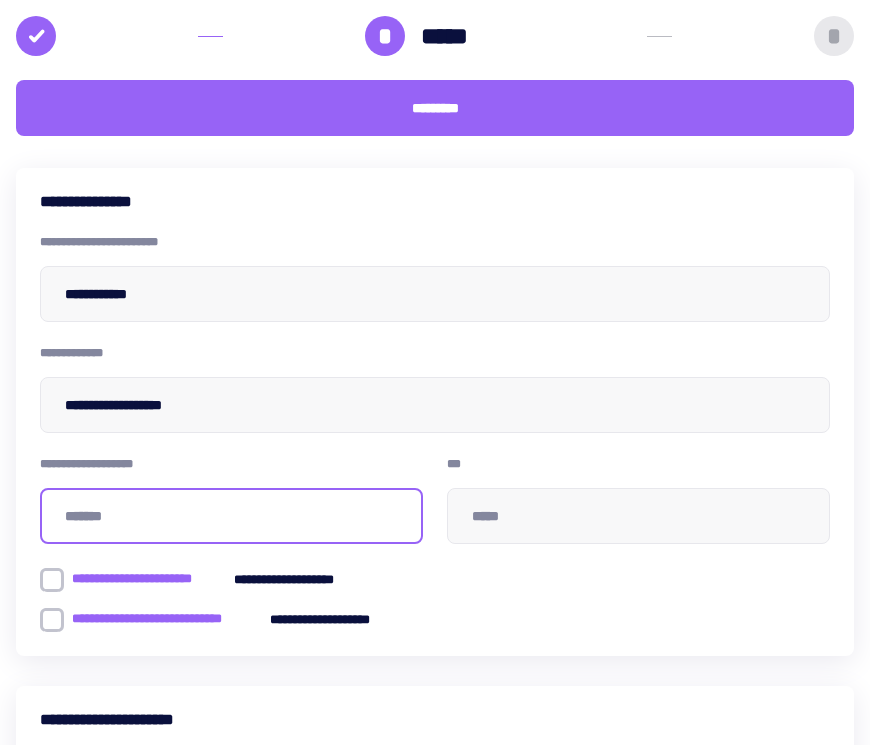 click at bounding box center (231, 516) 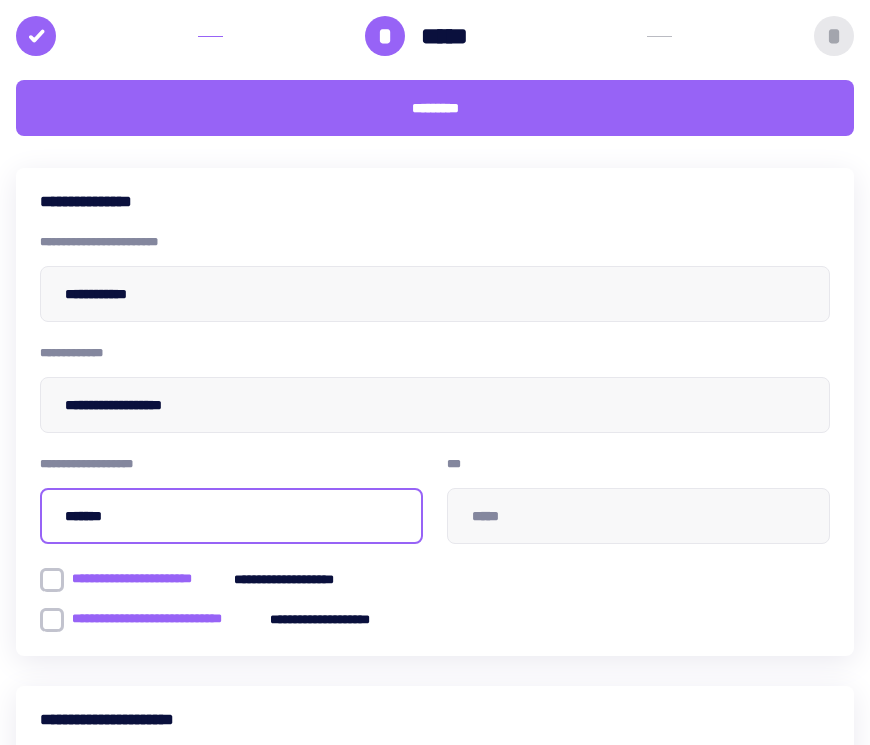 type on "*****" 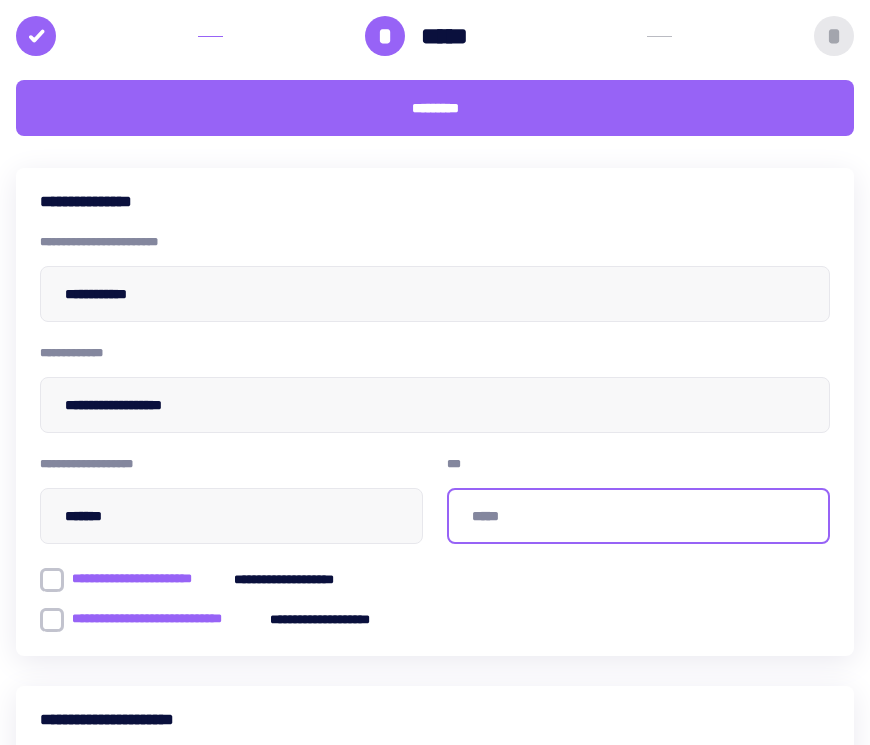 click at bounding box center [638, 516] 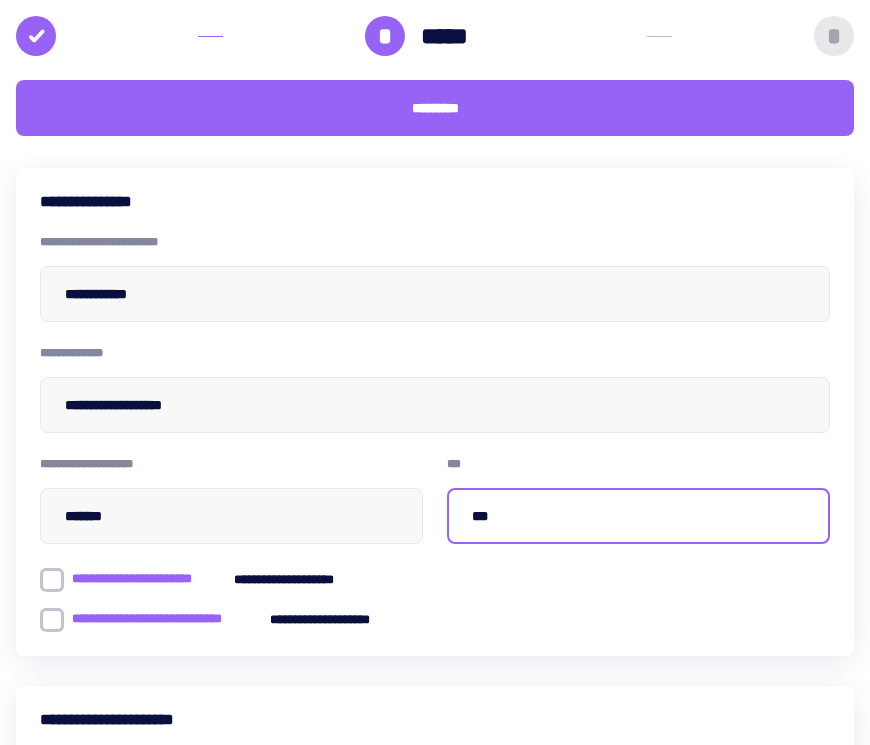 type on "***" 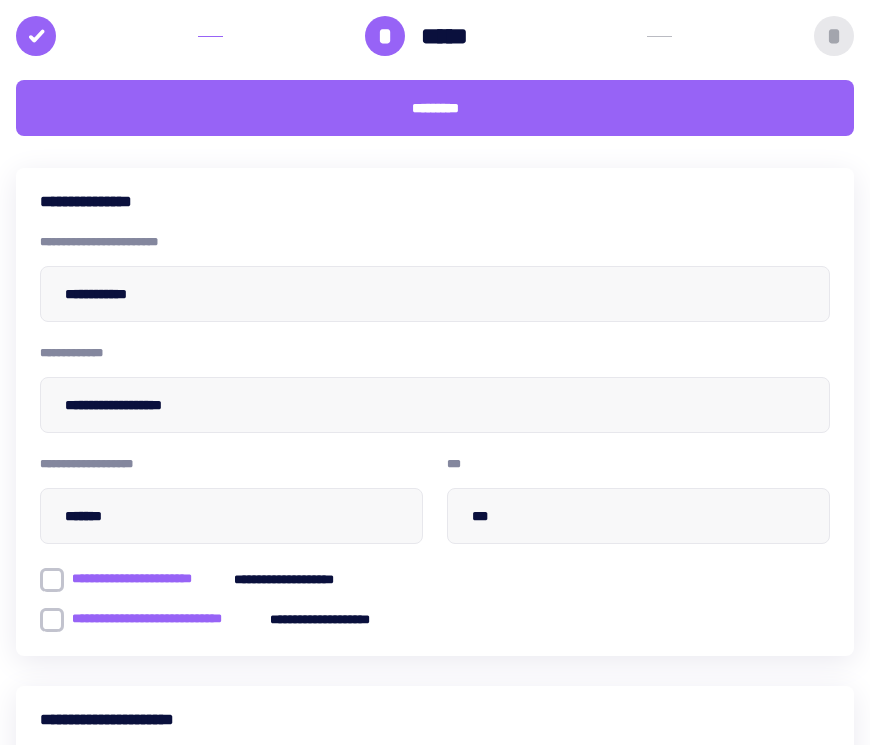 click at bounding box center [52, 580] 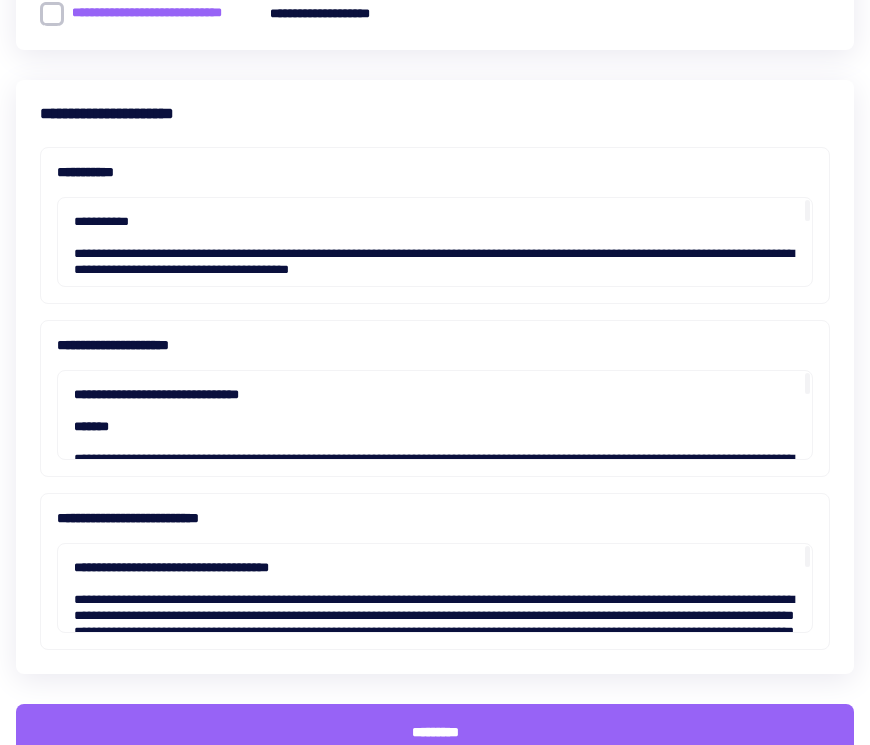 scroll, scrollTop: 853, scrollLeft: 0, axis: vertical 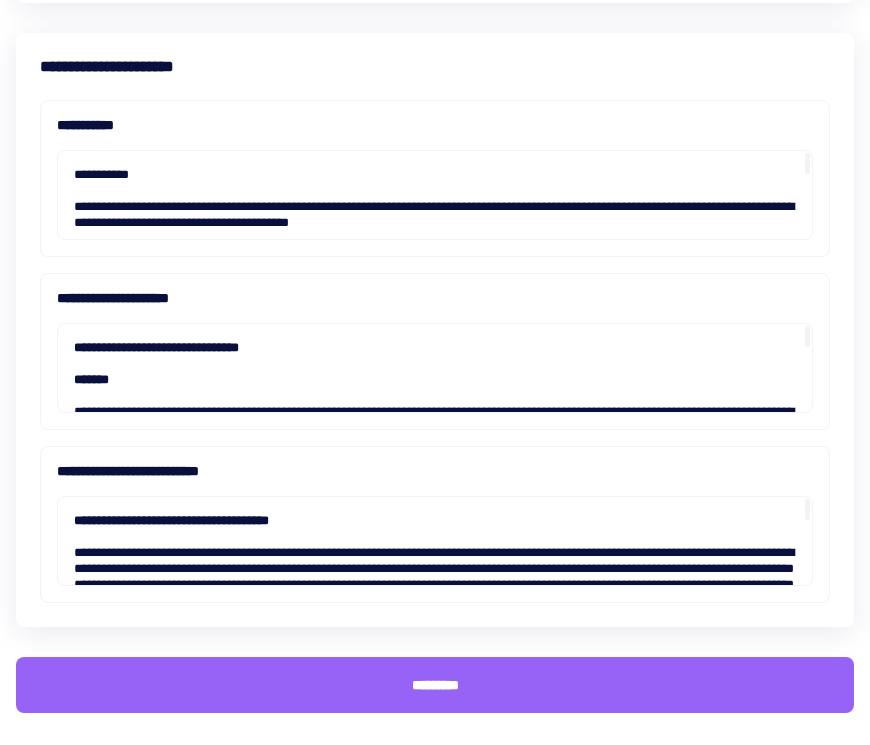 click on "*********" at bounding box center [435, 685] 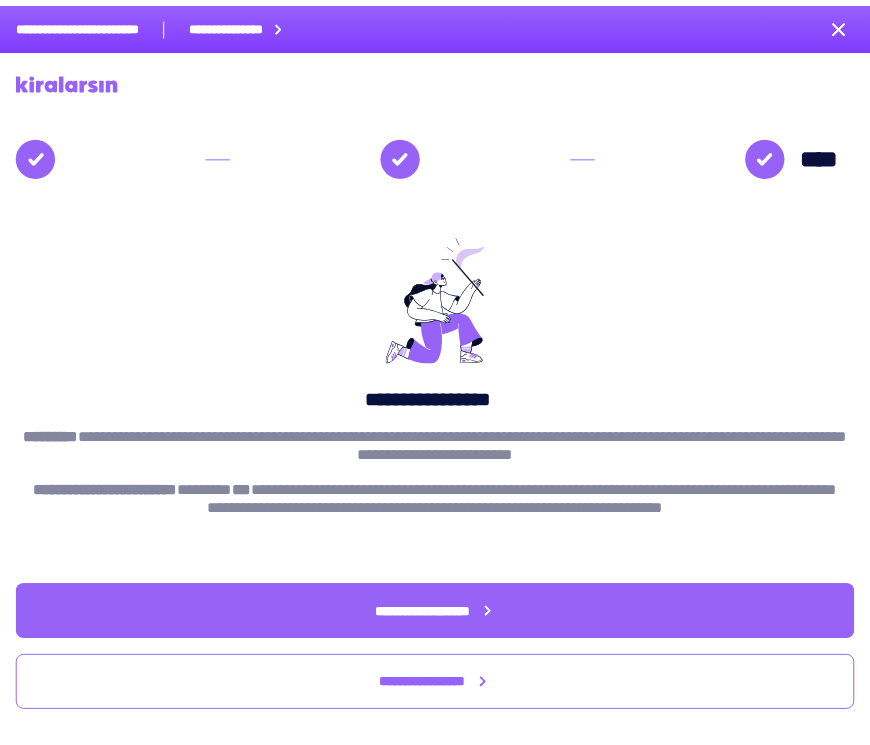 scroll, scrollTop: 0, scrollLeft: 0, axis: both 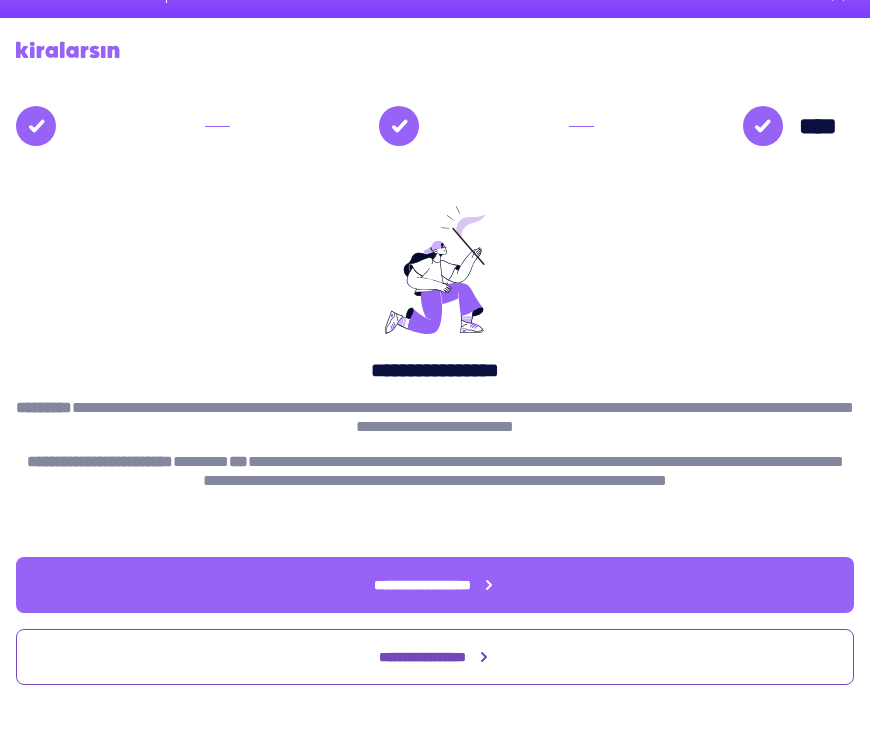 click on "**********" at bounding box center [422, 657] 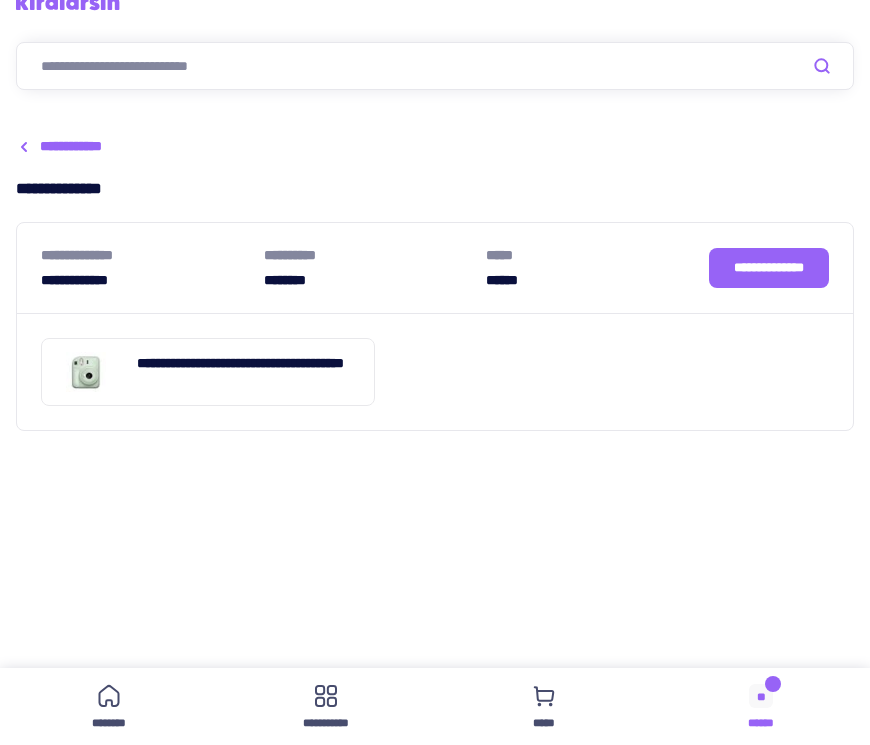 scroll, scrollTop: 0, scrollLeft: 0, axis: both 